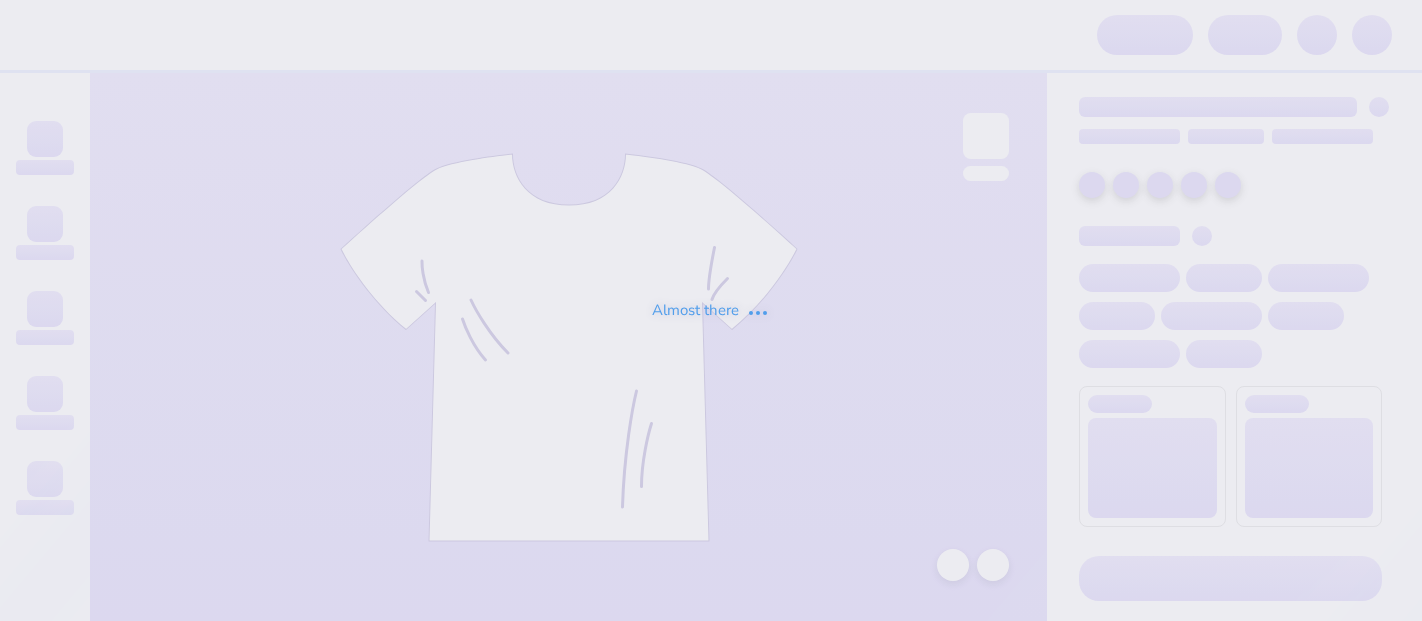 scroll, scrollTop: 0, scrollLeft: 0, axis: both 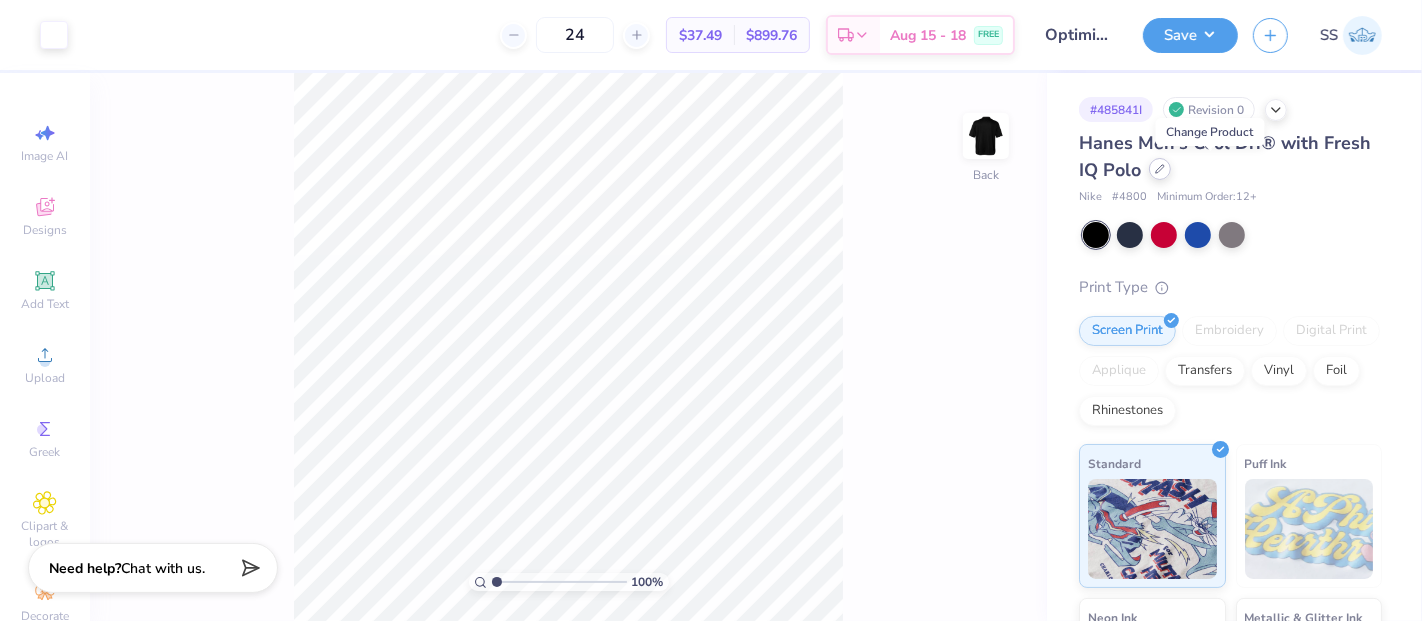 click 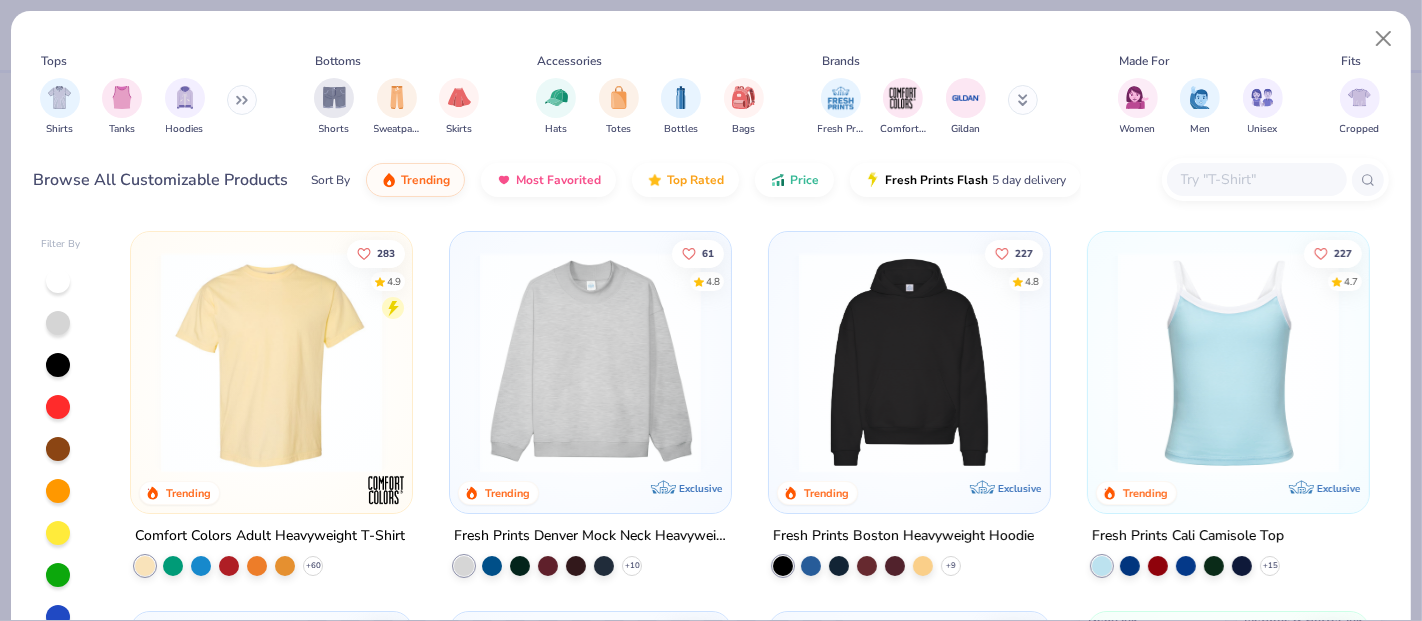 click at bounding box center [1256, 179] 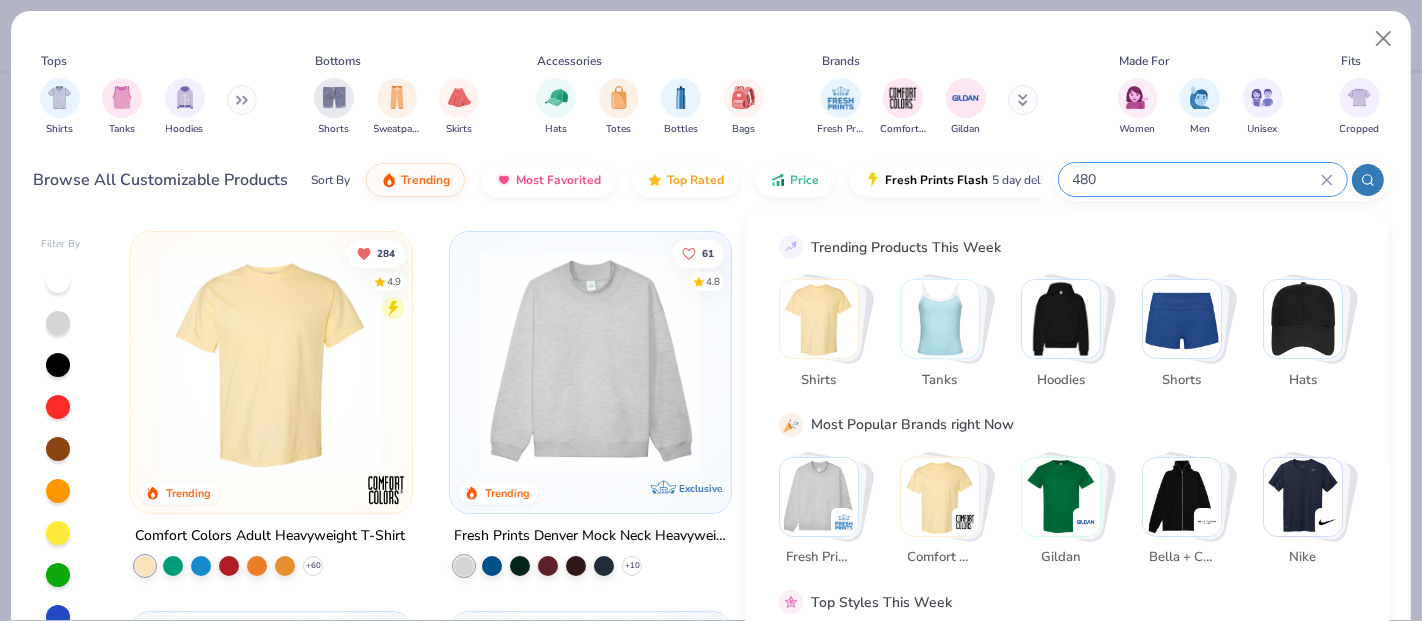 type on "4800" 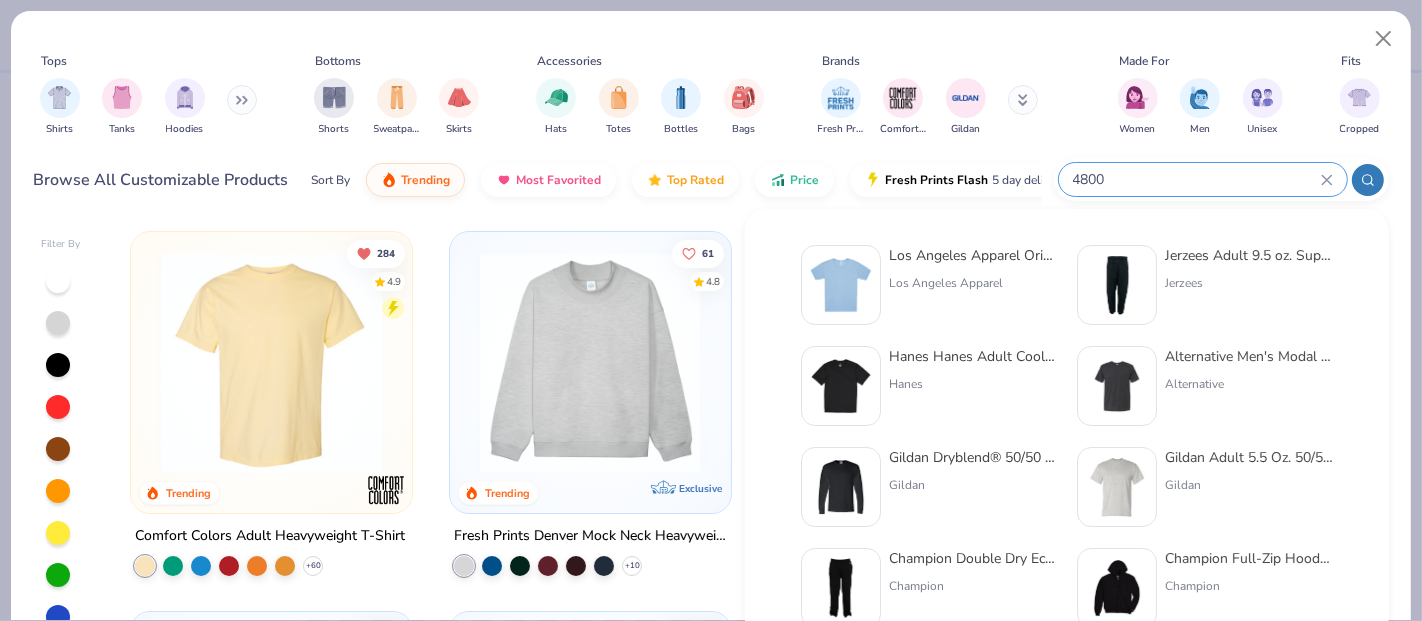 scroll, scrollTop: 41, scrollLeft: 0, axis: vertical 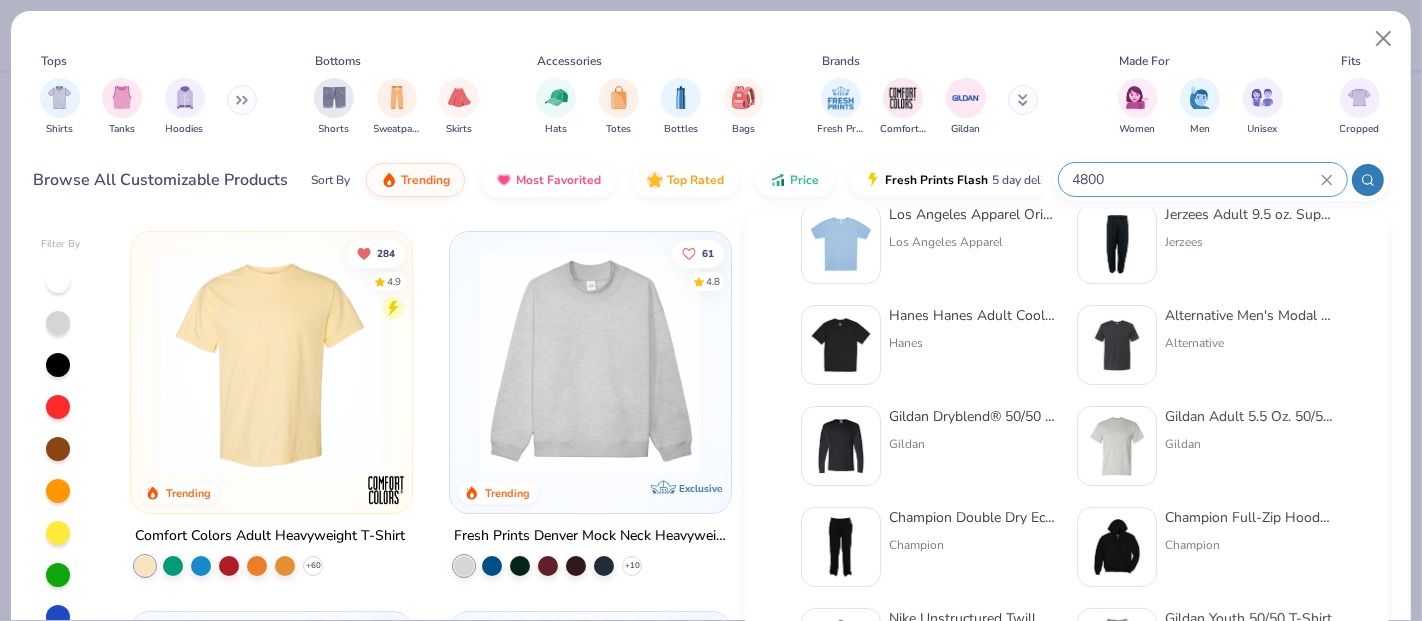 drag, startPoint x: 1167, startPoint y: 185, endPoint x: 1071, endPoint y: 181, distance: 96.0833 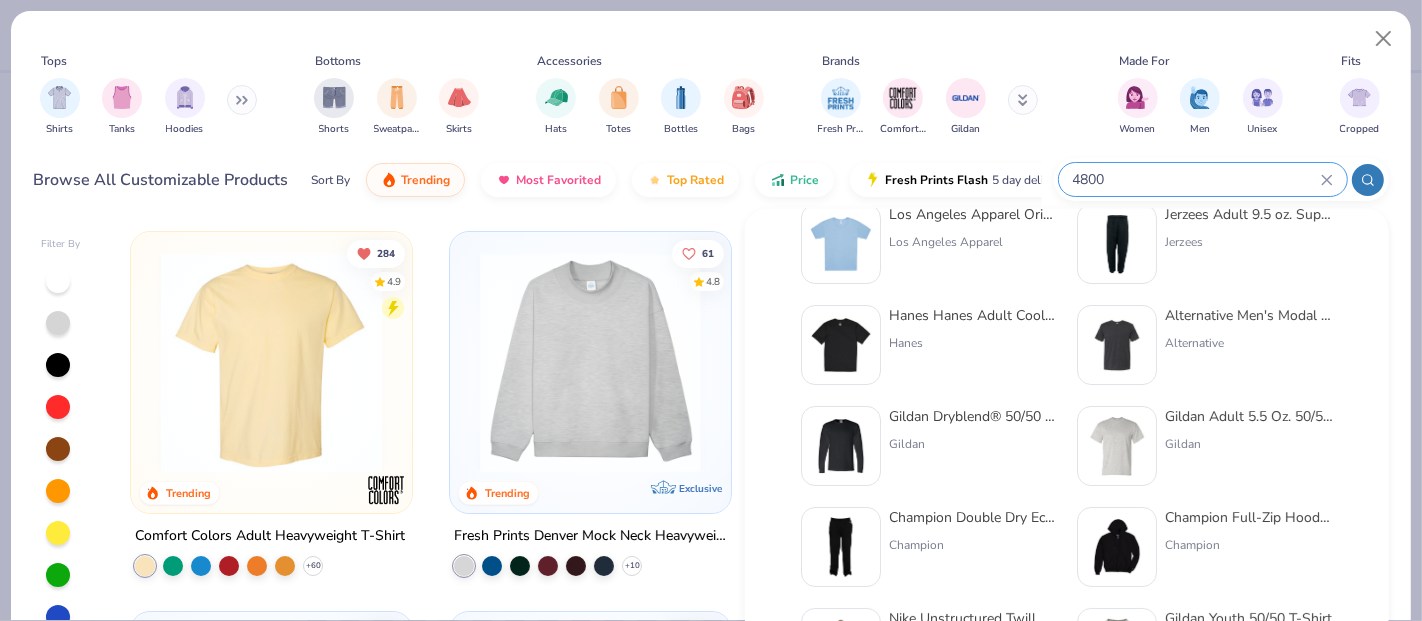click on "4800" at bounding box center (1196, 179) 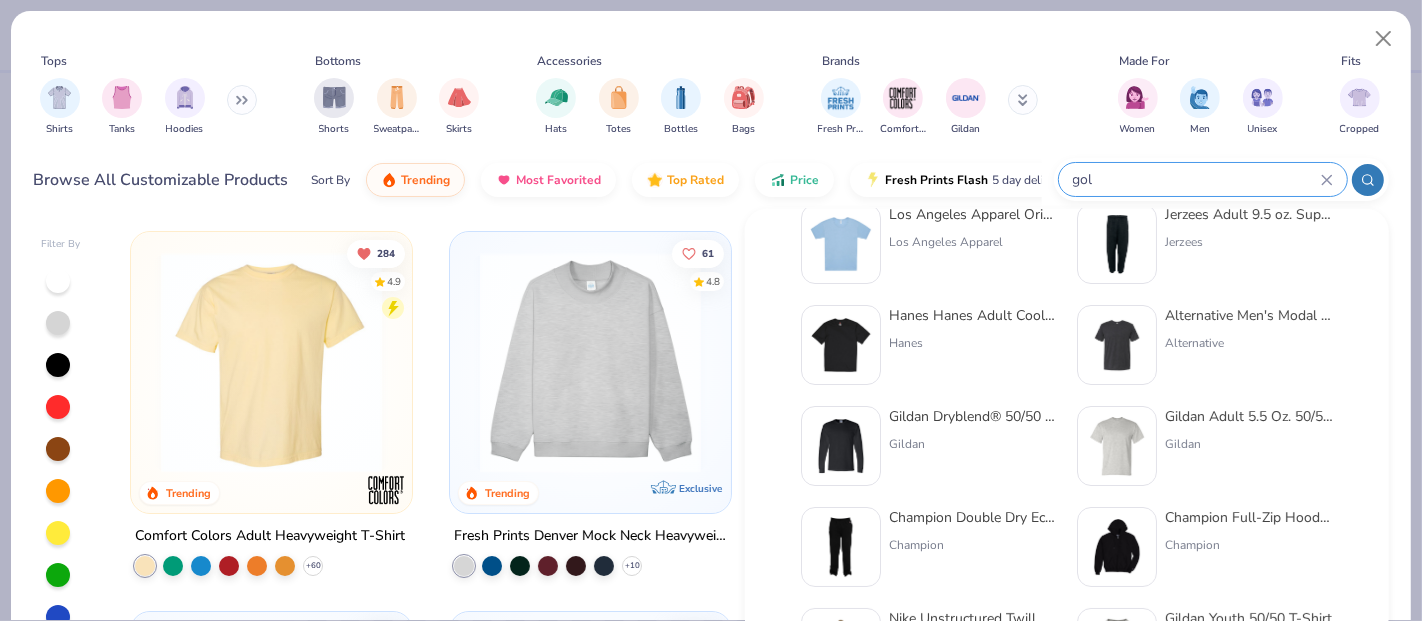type on "gold" 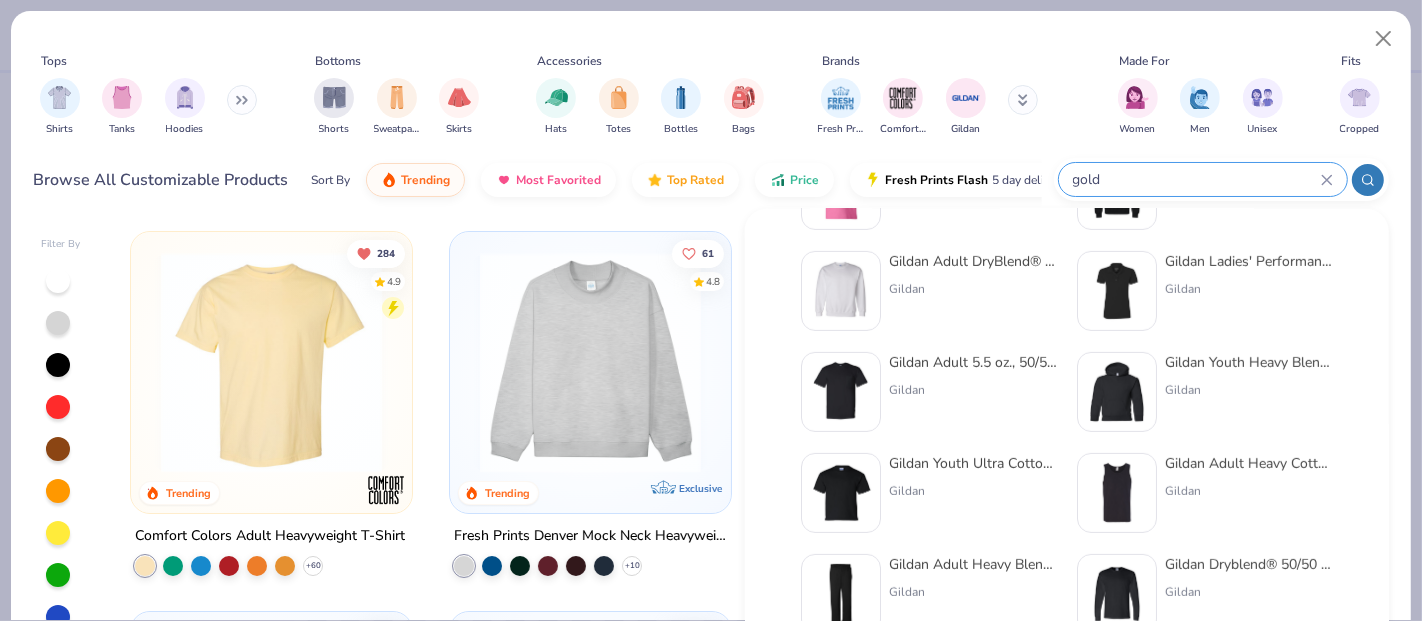 scroll, scrollTop: 820, scrollLeft: 0, axis: vertical 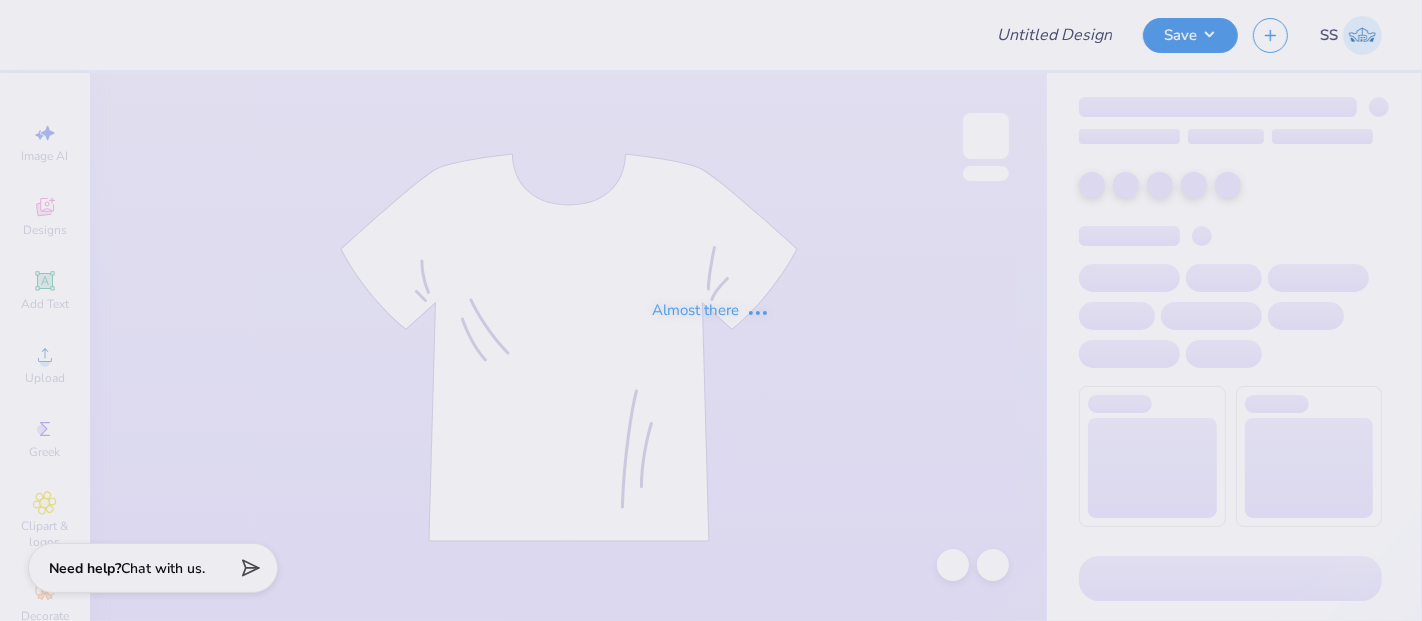 type on "Optimize: Delta Apparel" 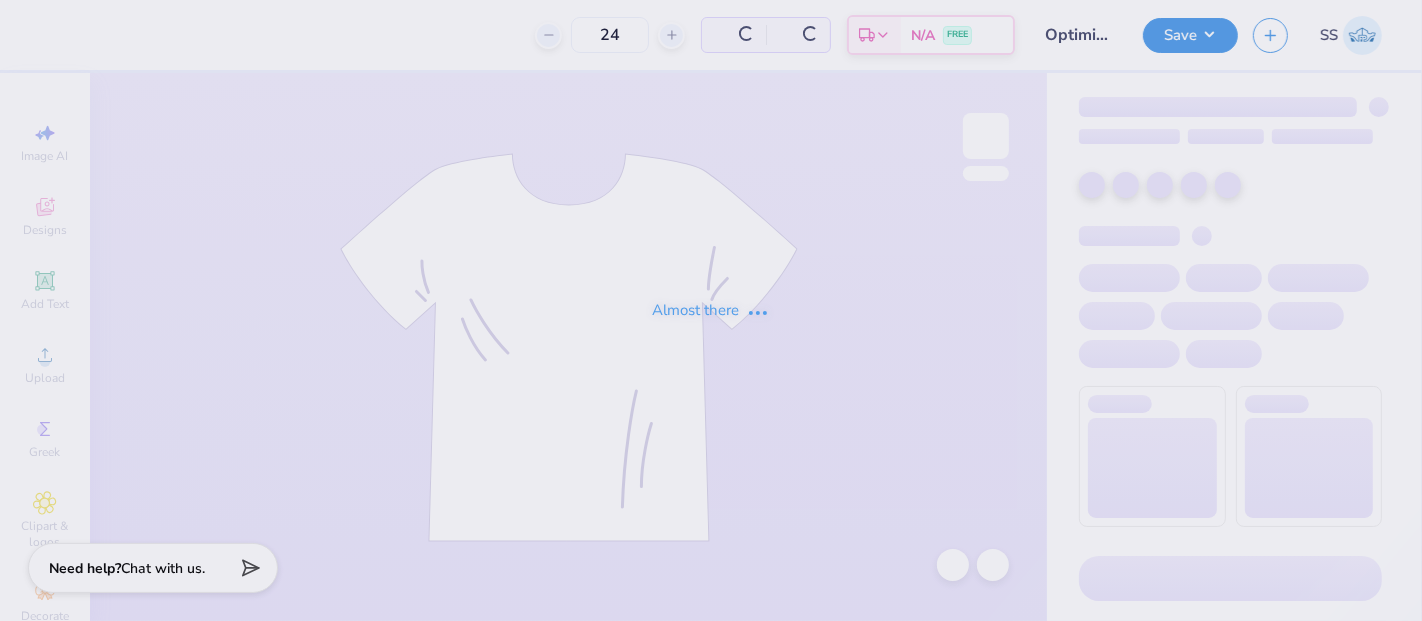 type on "24" 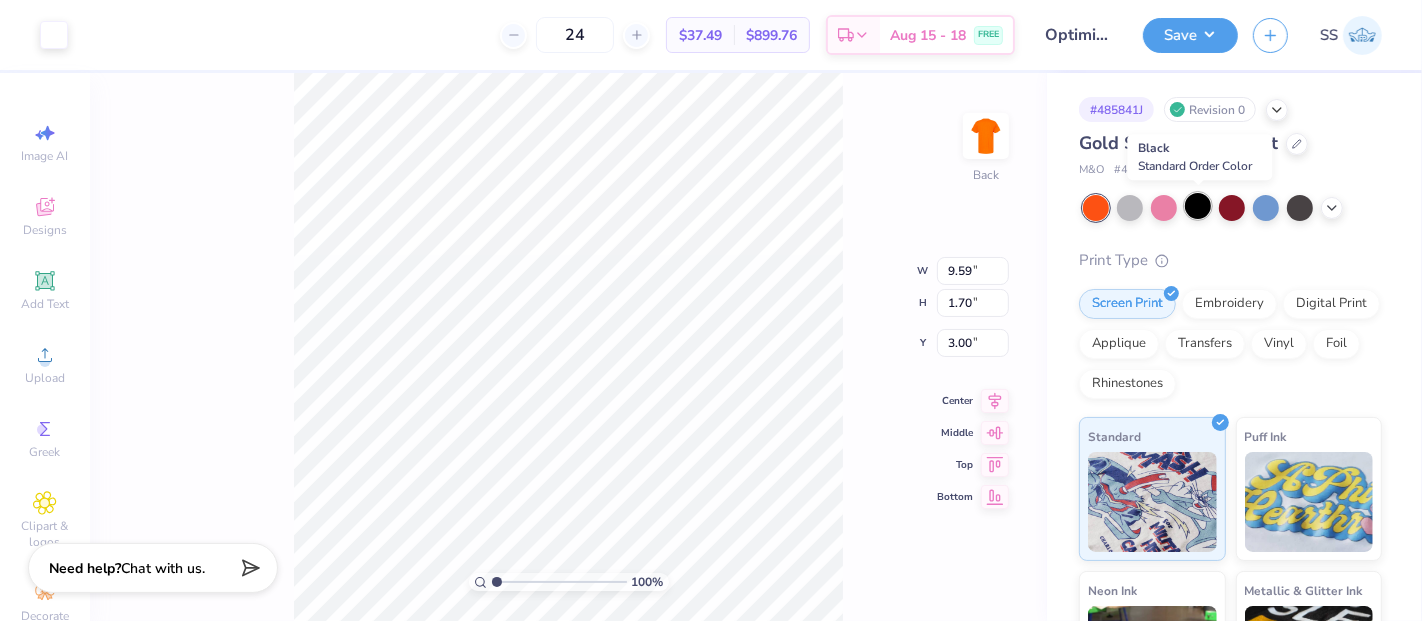 click at bounding box center [1198, 206] 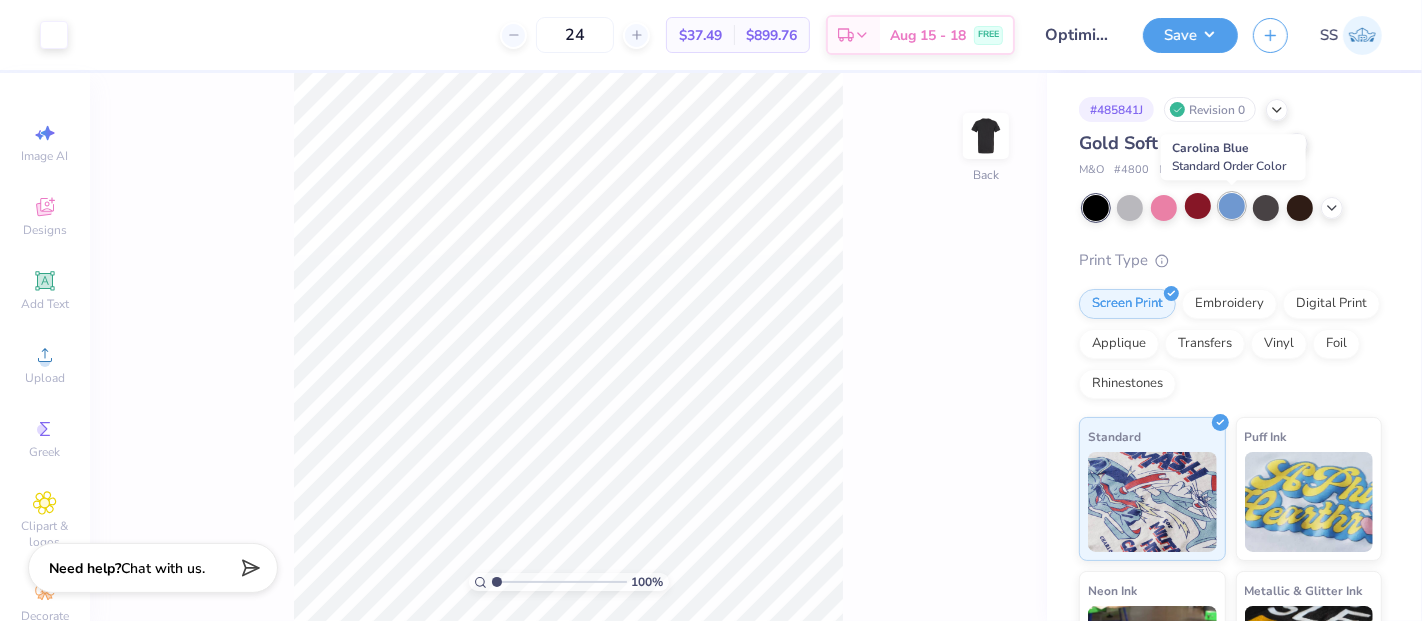 click at bounding box center (1232, 206) 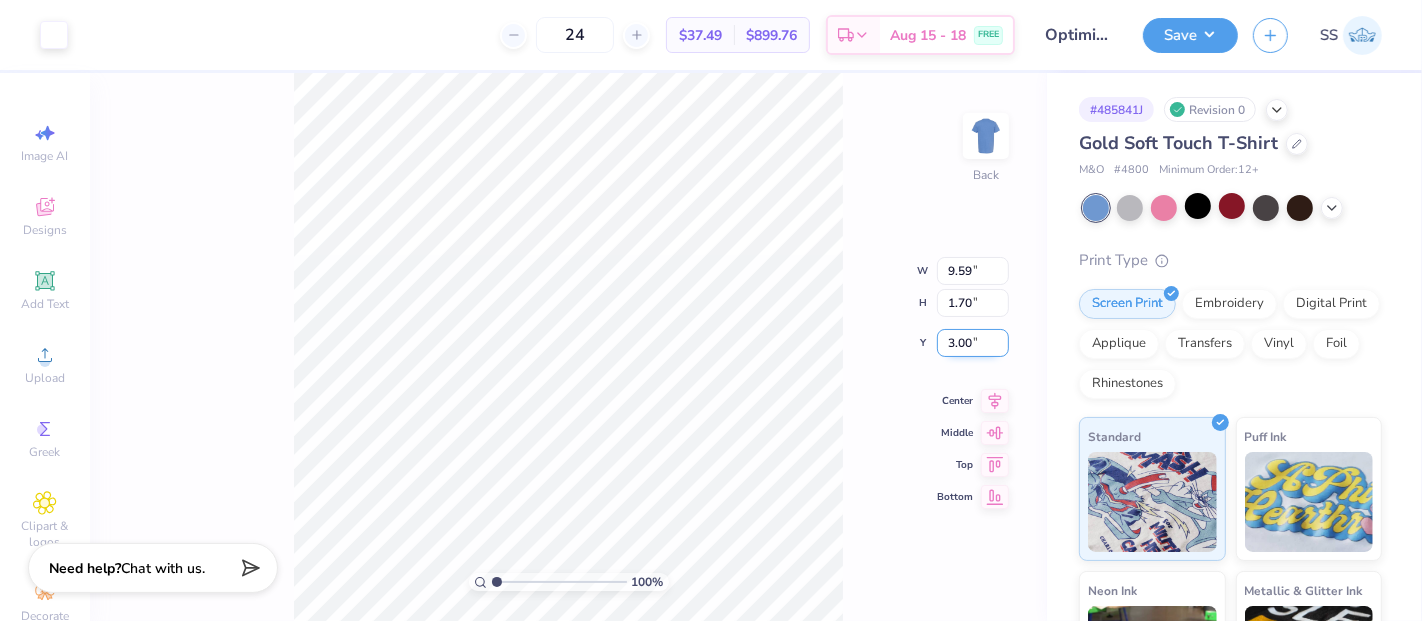 drag, startPoint x: 954, startPoint y: 342, endPoint x: 943, endPoint y: 342, distance: 11 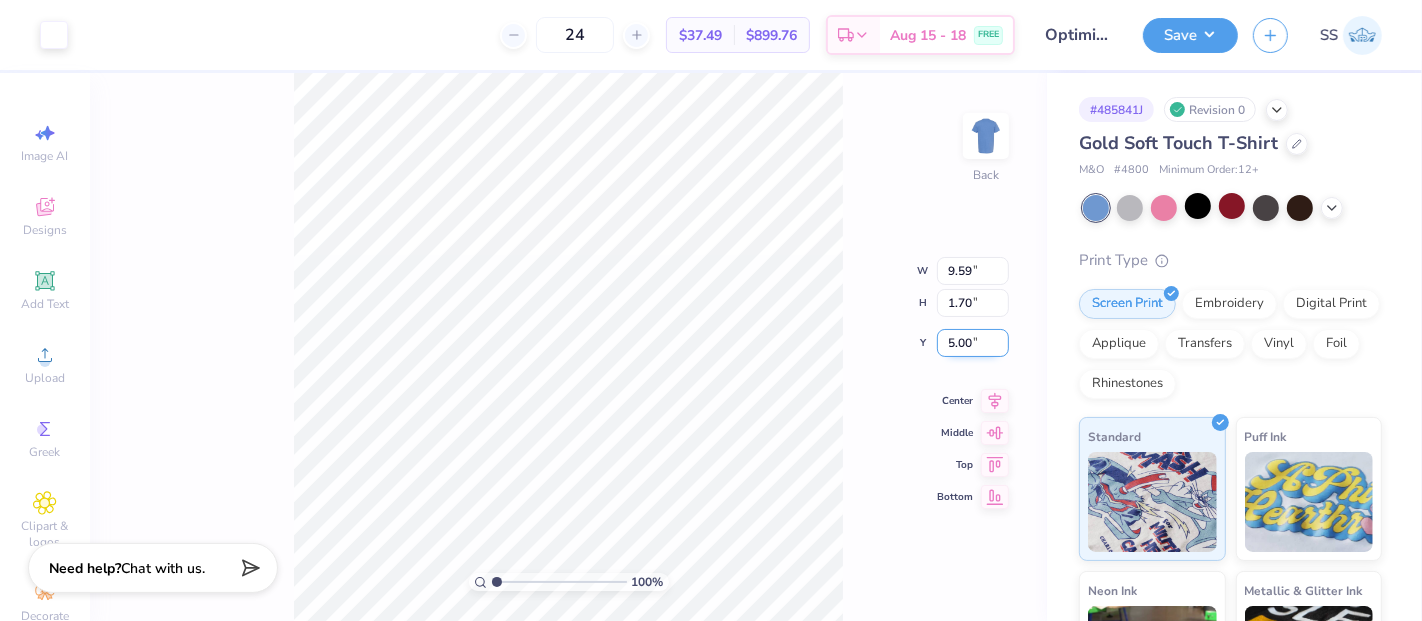type on "5.00" 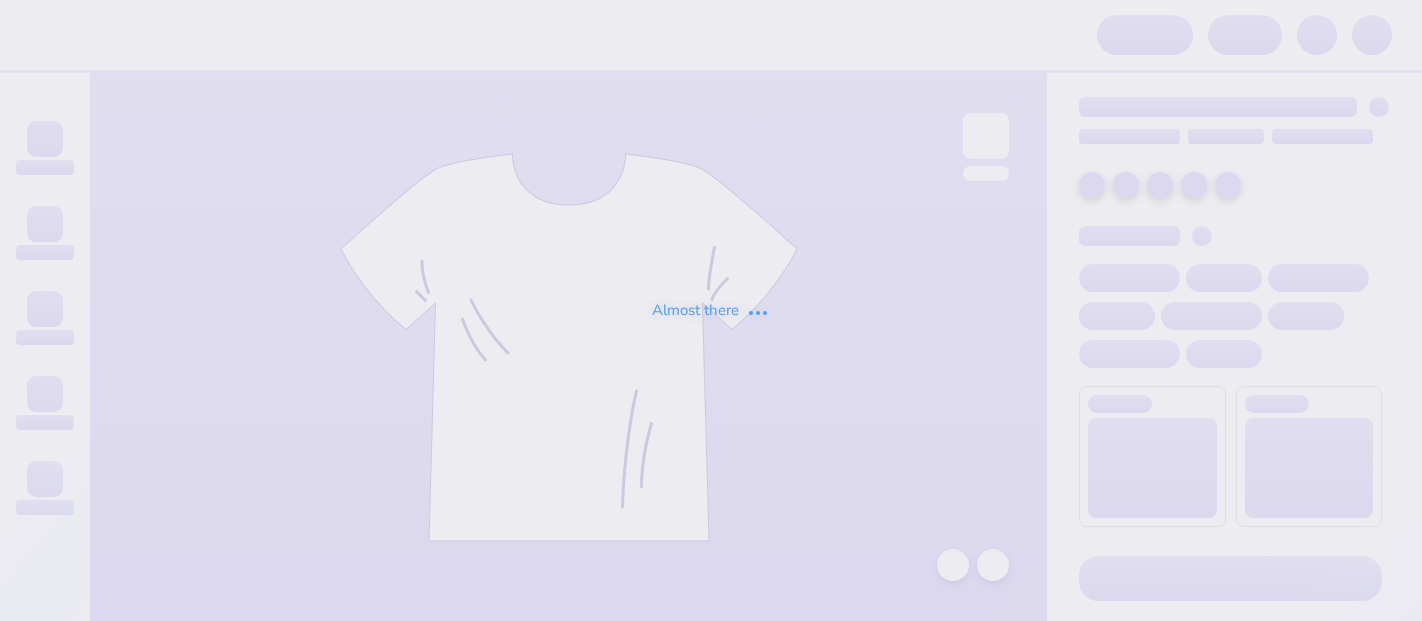 scroll, scrollTop: 0, scrollLeft: 0, axis: both 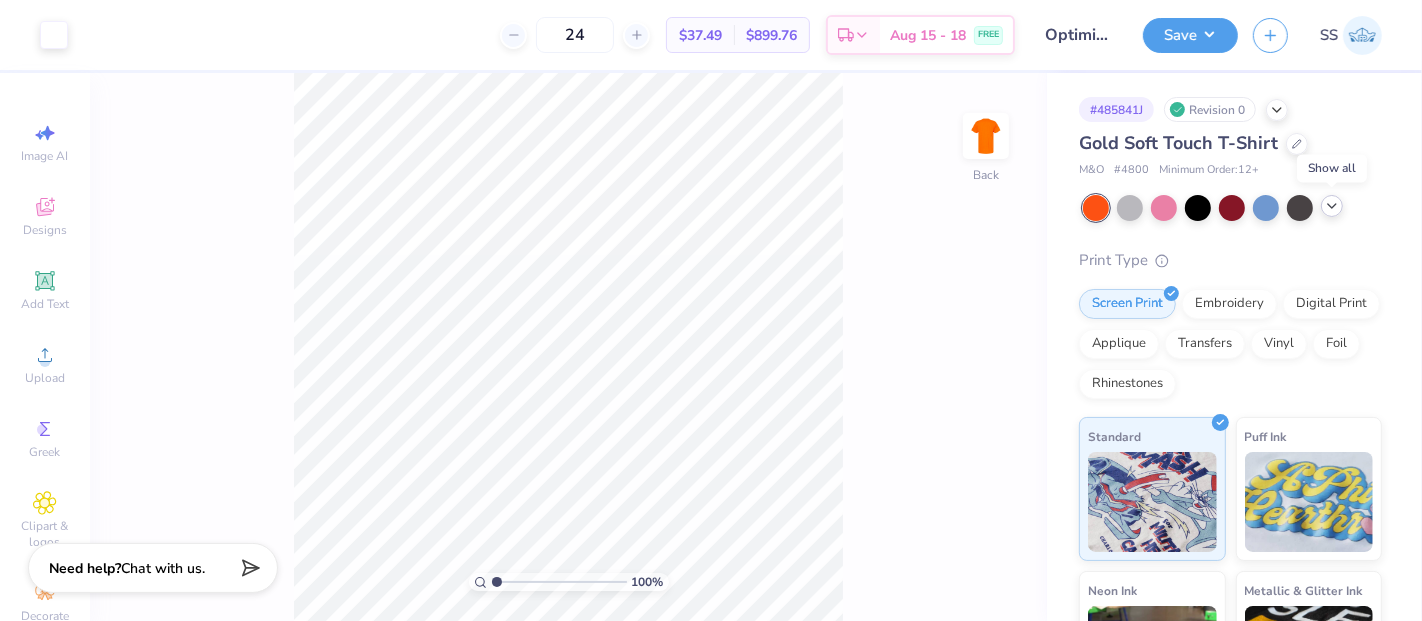 click 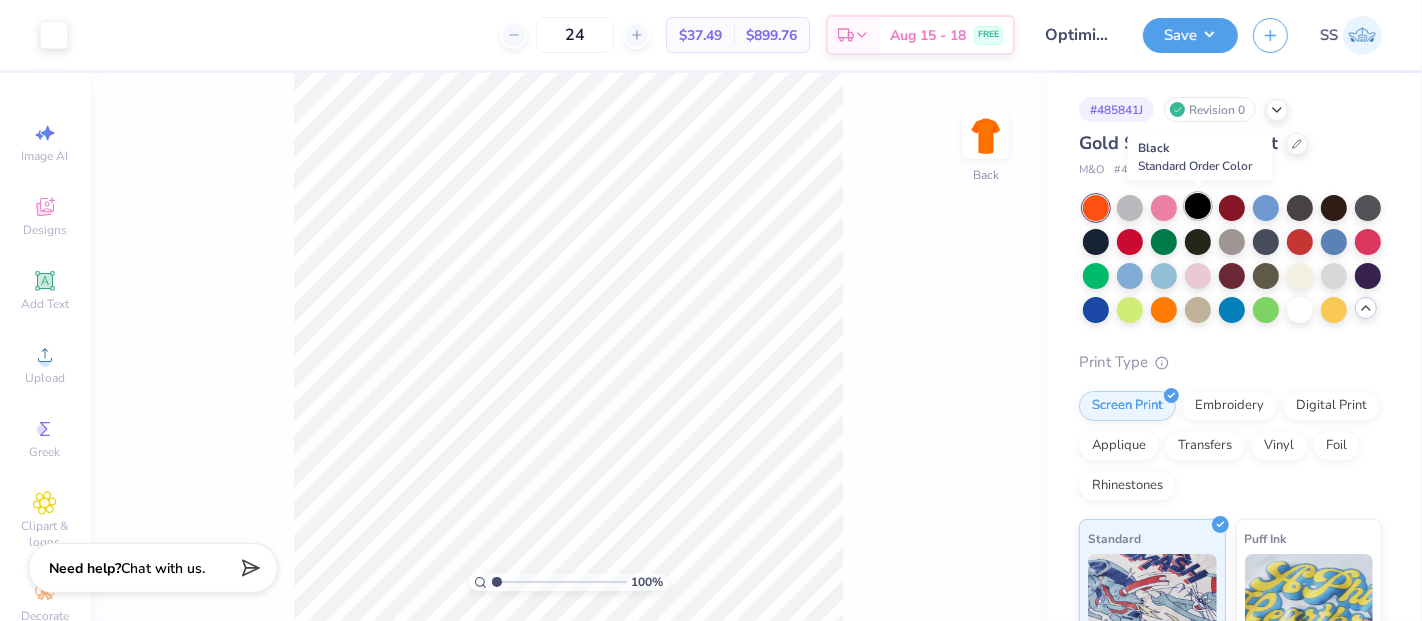click at bounding box center [1198, 206] 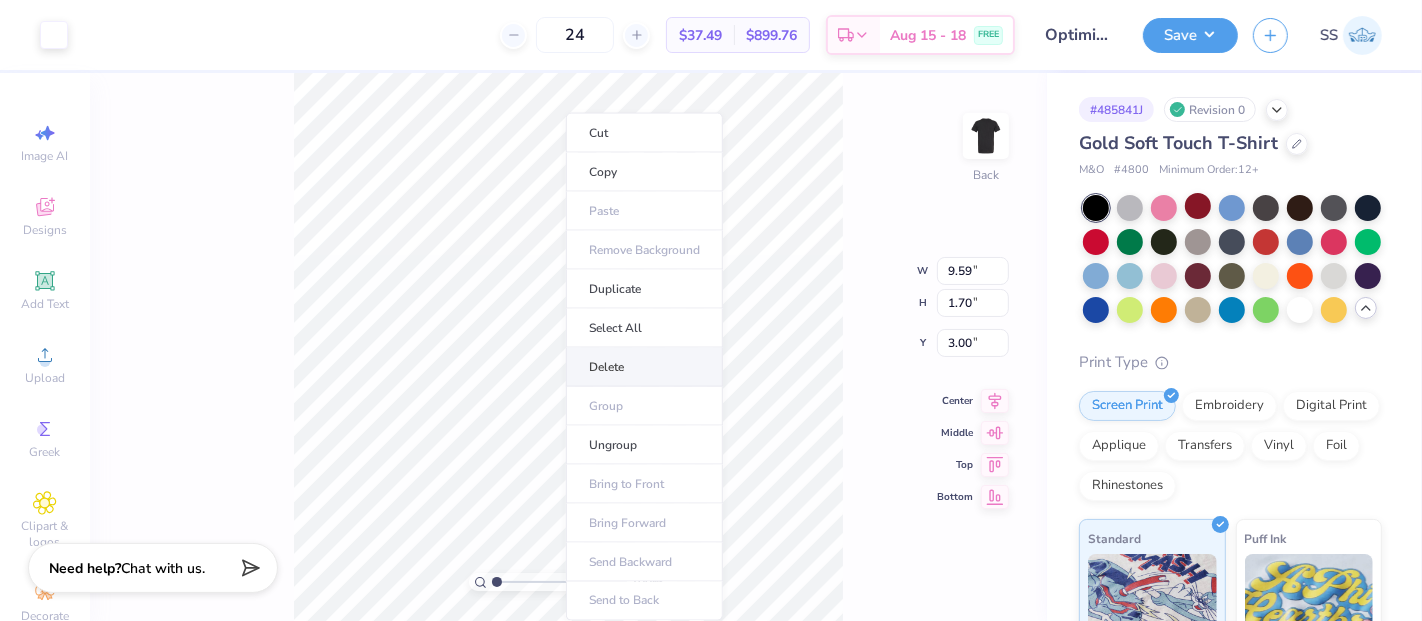 click on "Delete" at bounding box center (644, 367) 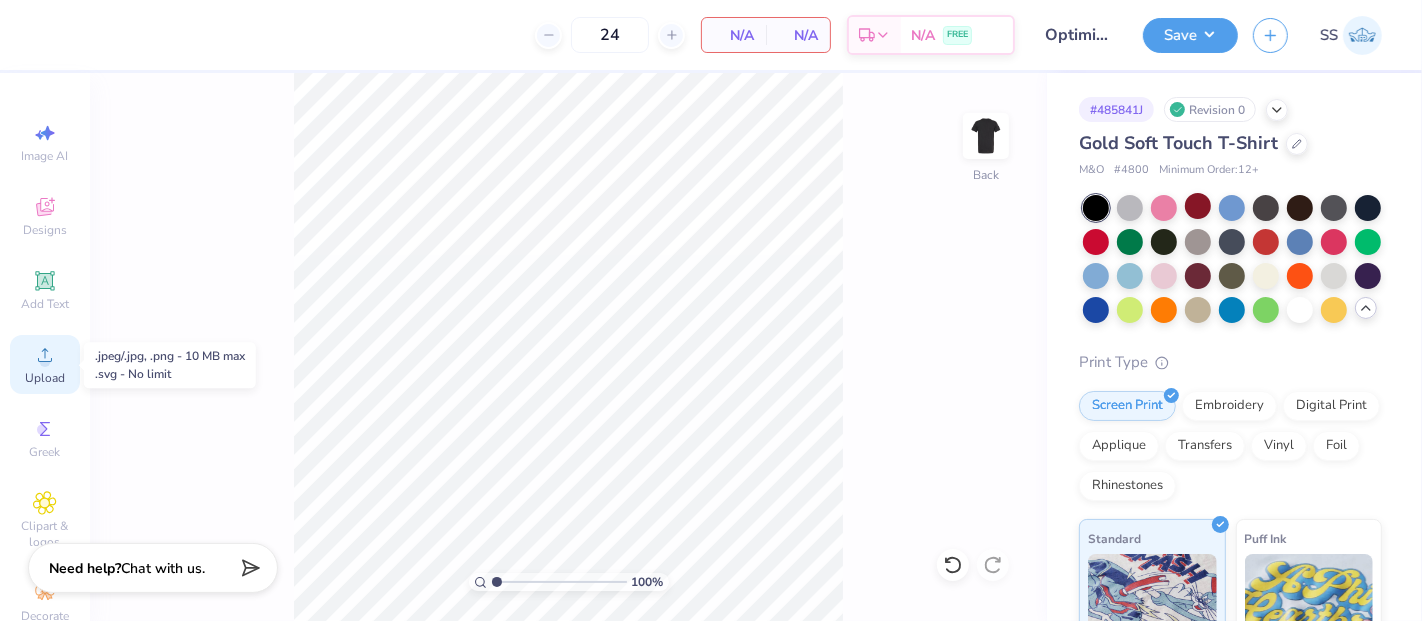 click on "Upload" at bounding box center [45, 378] 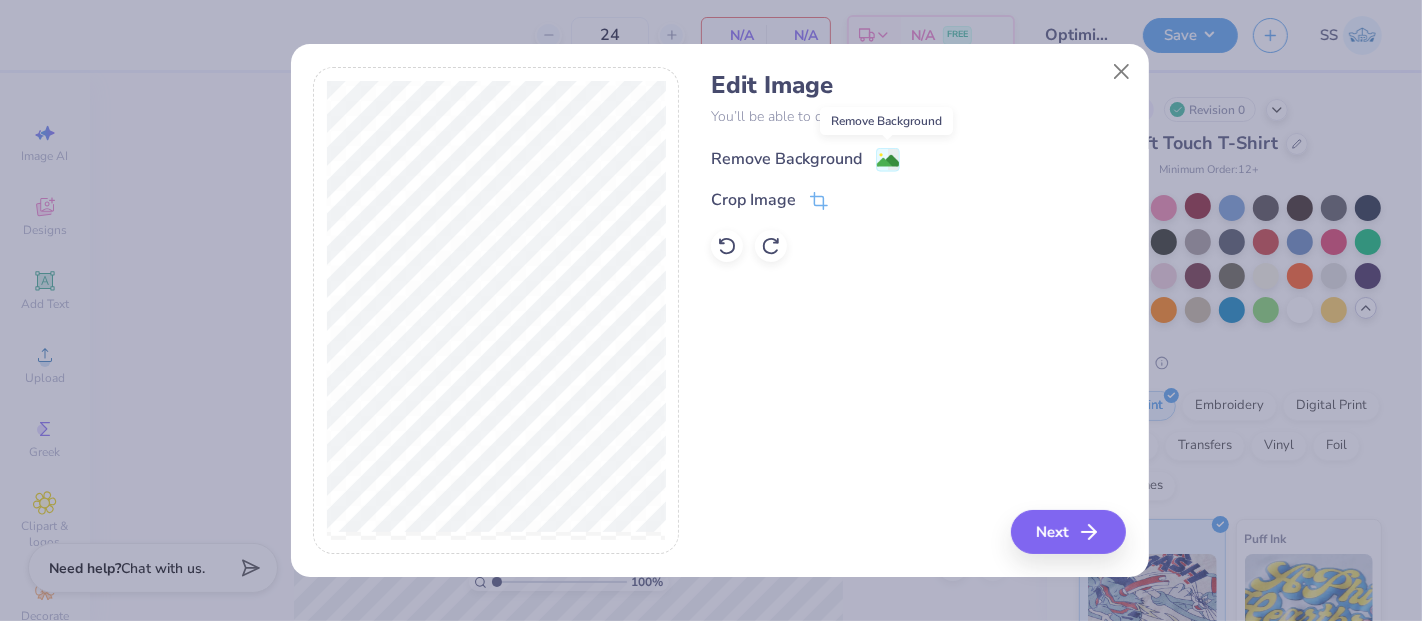 click 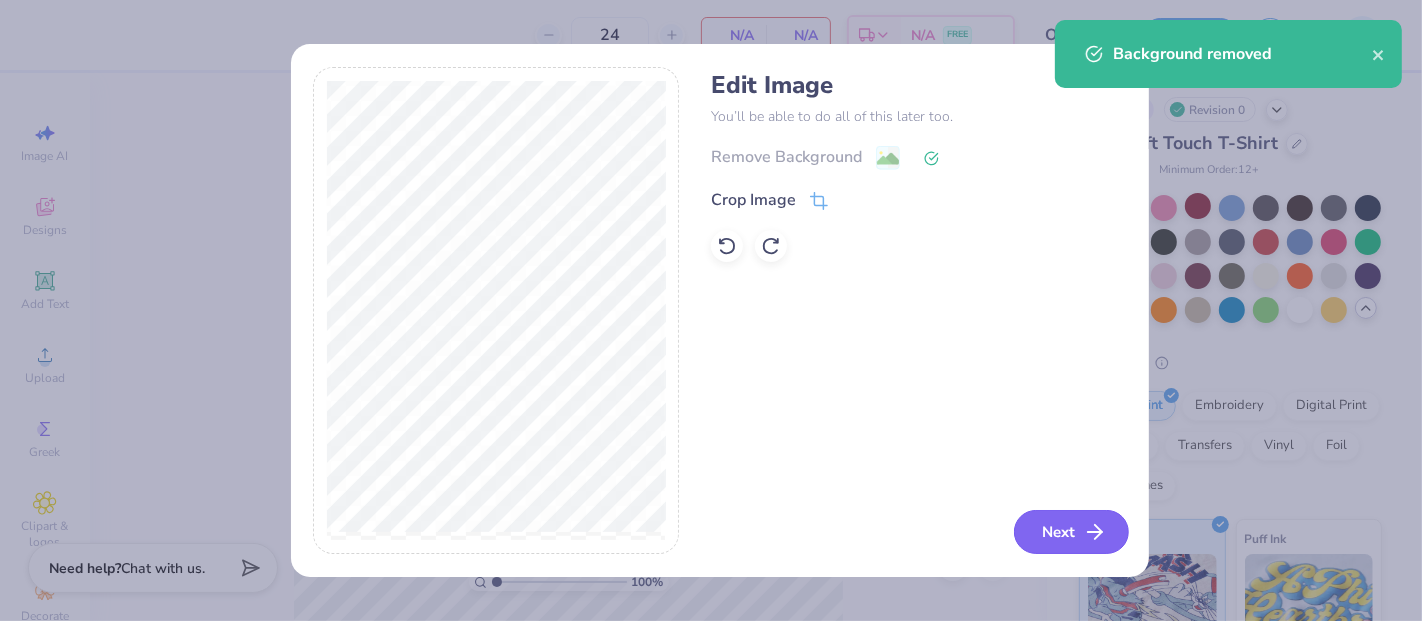 click on "Next" at bounding box center [1071, 532] 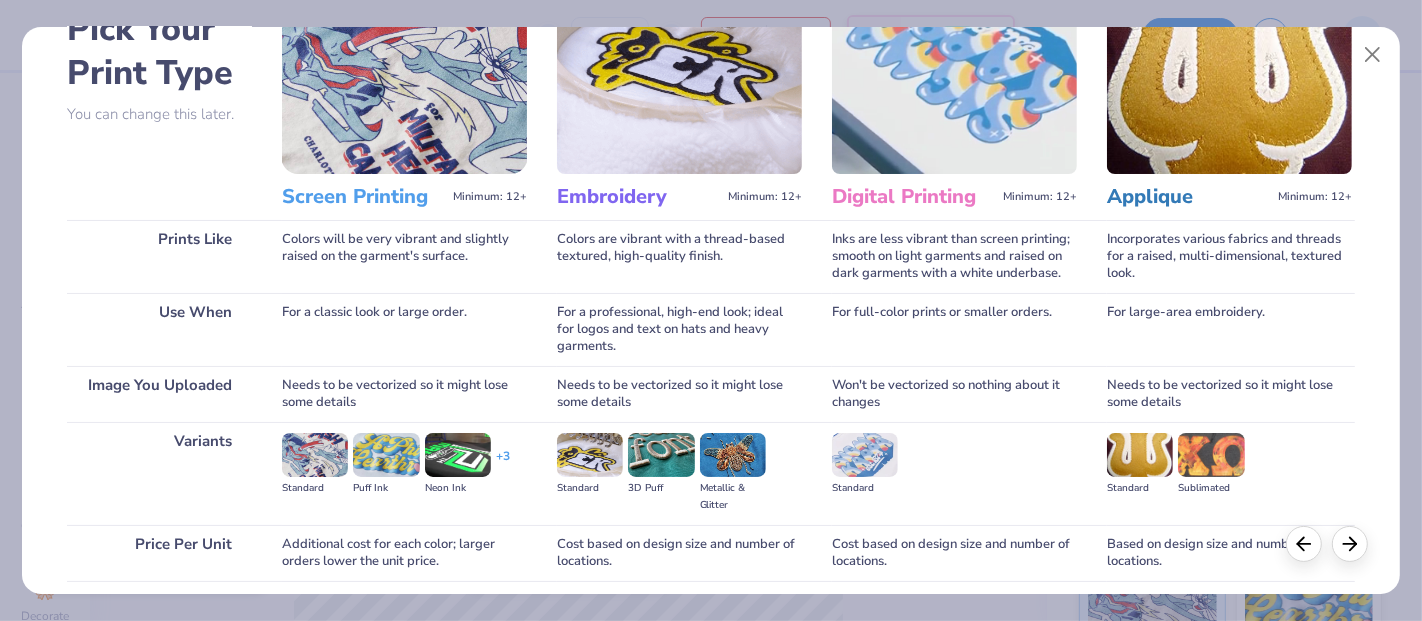 scroll, scrollTop: 259, scrollLeft: 0, axis: vertical 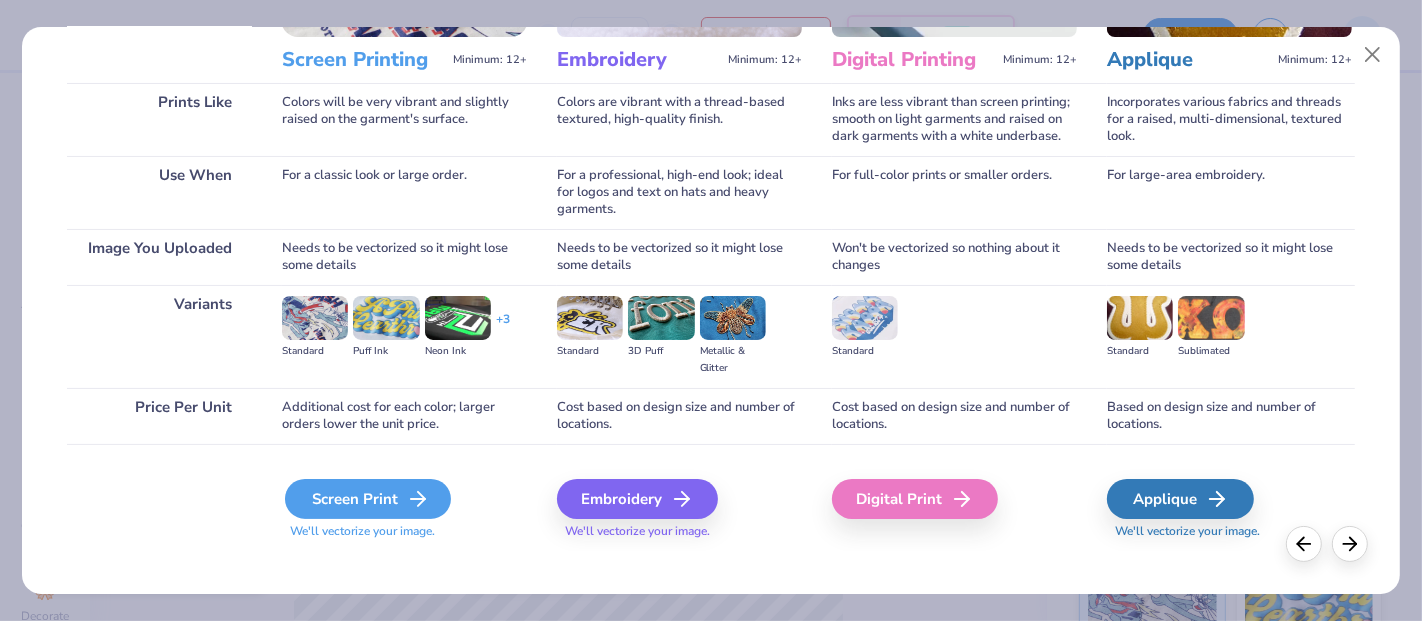 click on "Screen Print" at bounding box center (368, 499) 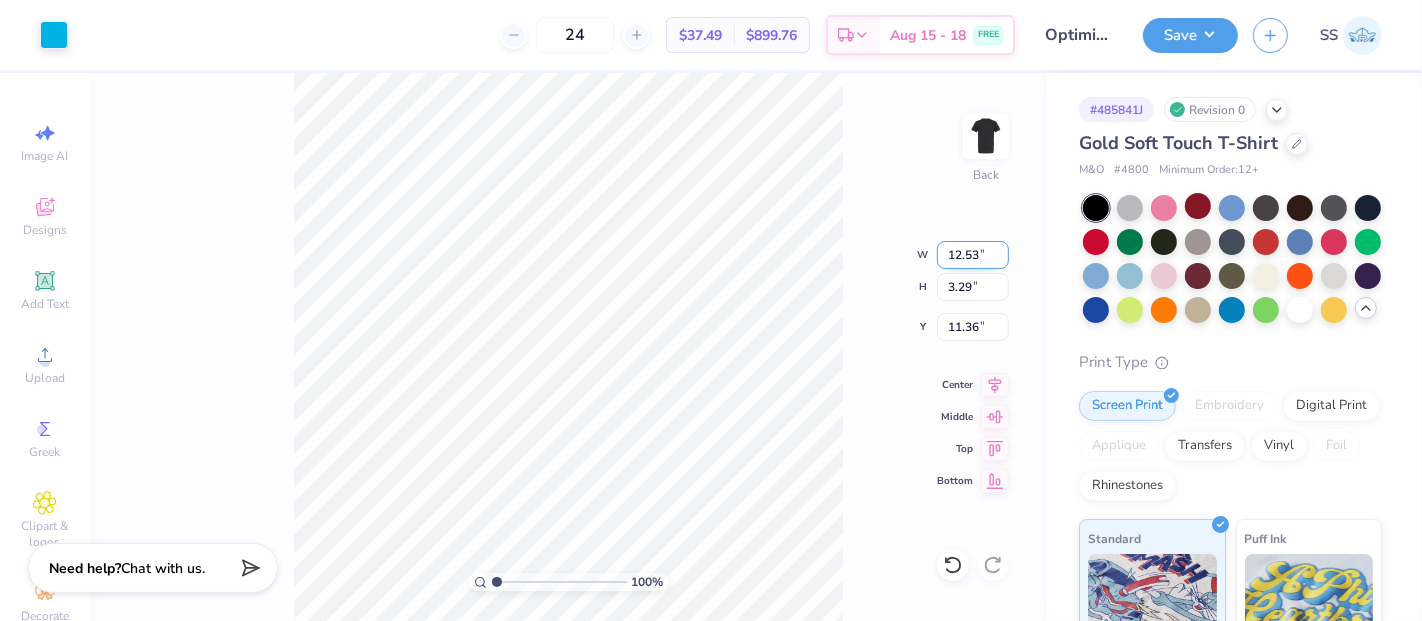 drag, startPoint x: 979, startPoint y: 259, endPoint x: 948, endPoint y: 263, distance: 31.257 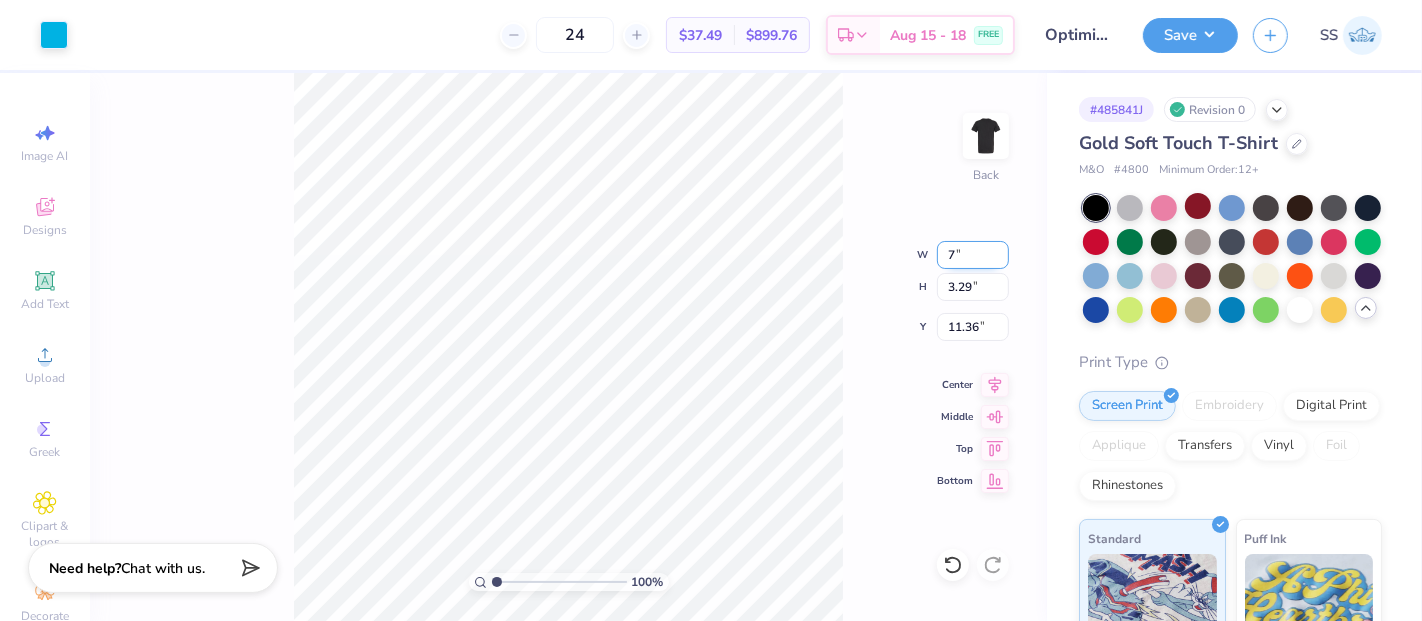type on "7.00" 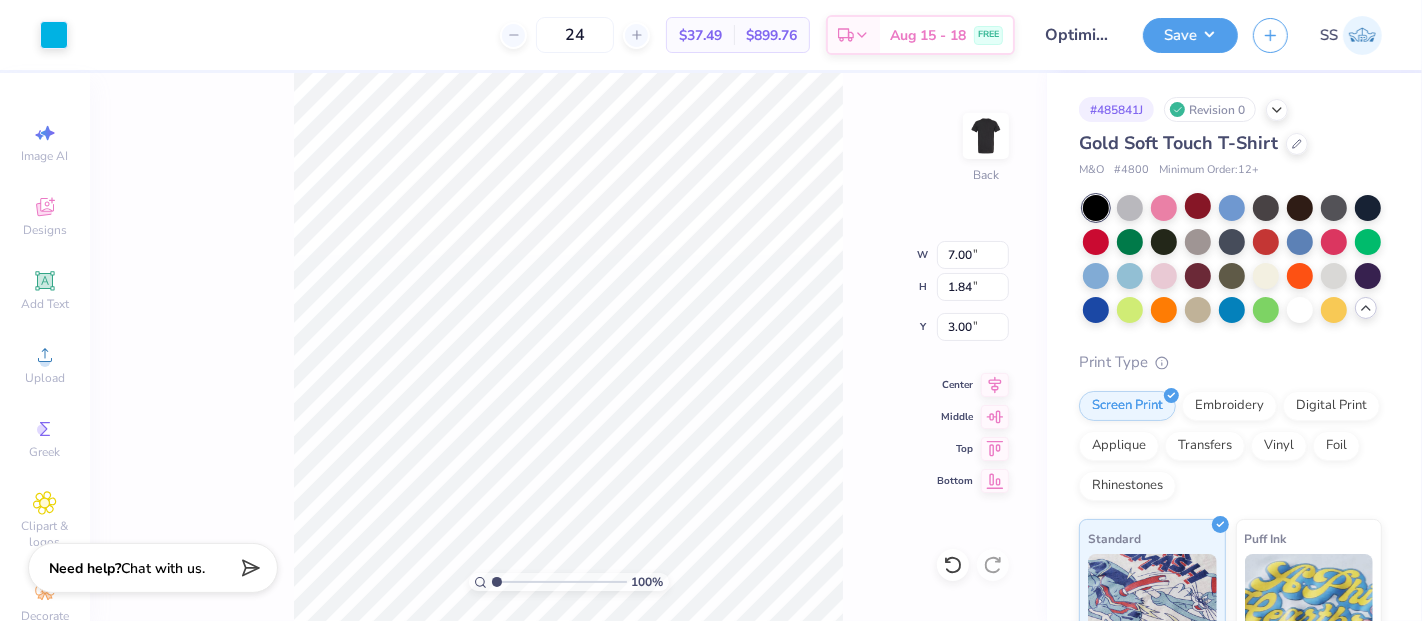 type on "3.00" 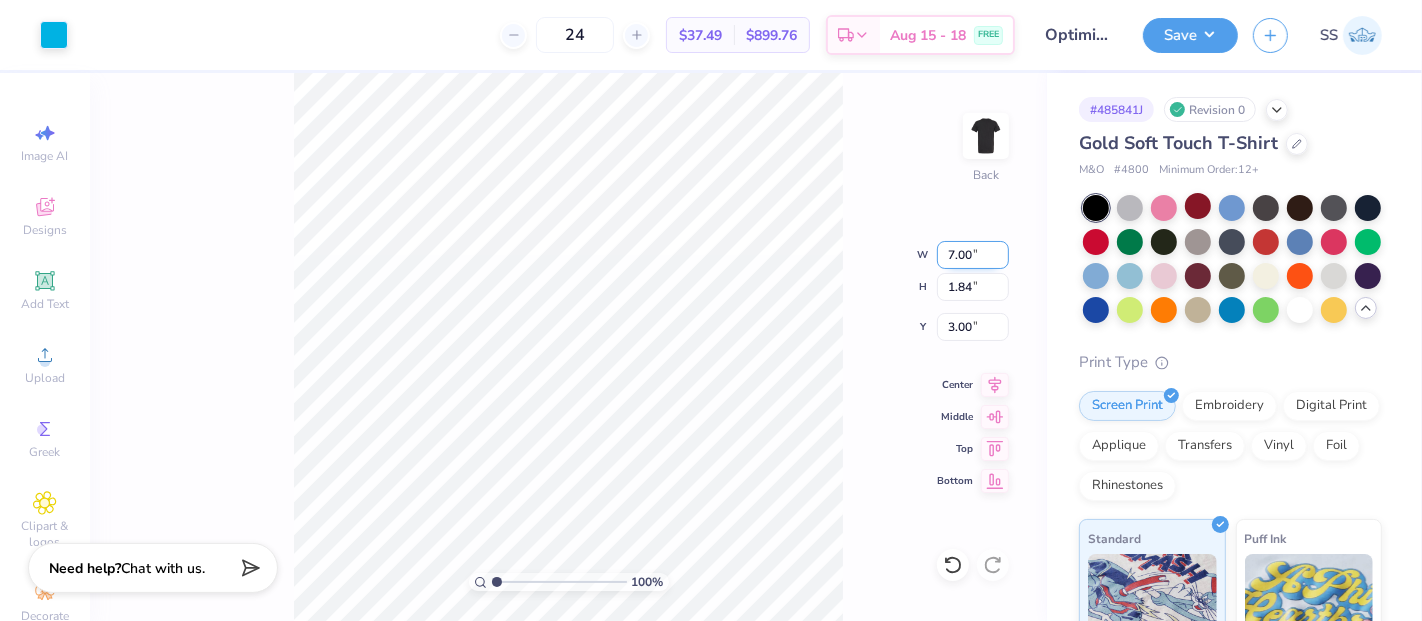 drag, startPoint x: 957, startPoint y: 256, endPoint x: 942, endPoint y: 256, distance: 15 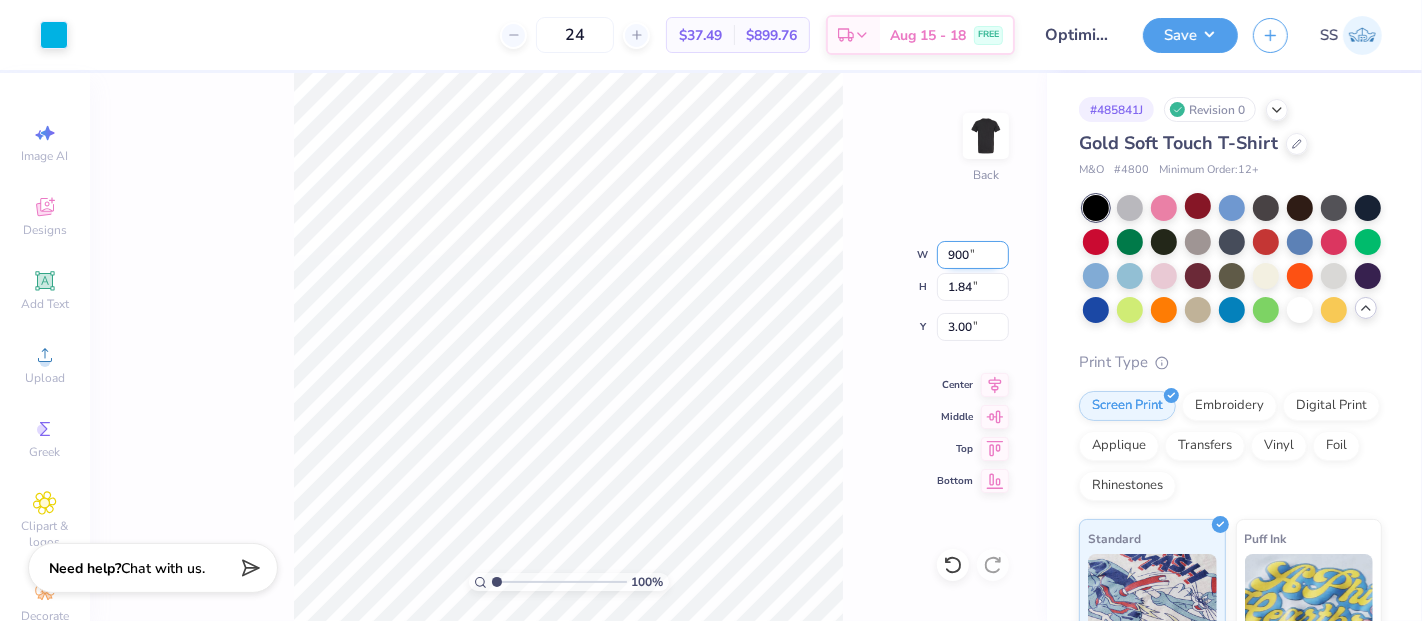 type on "12.60" 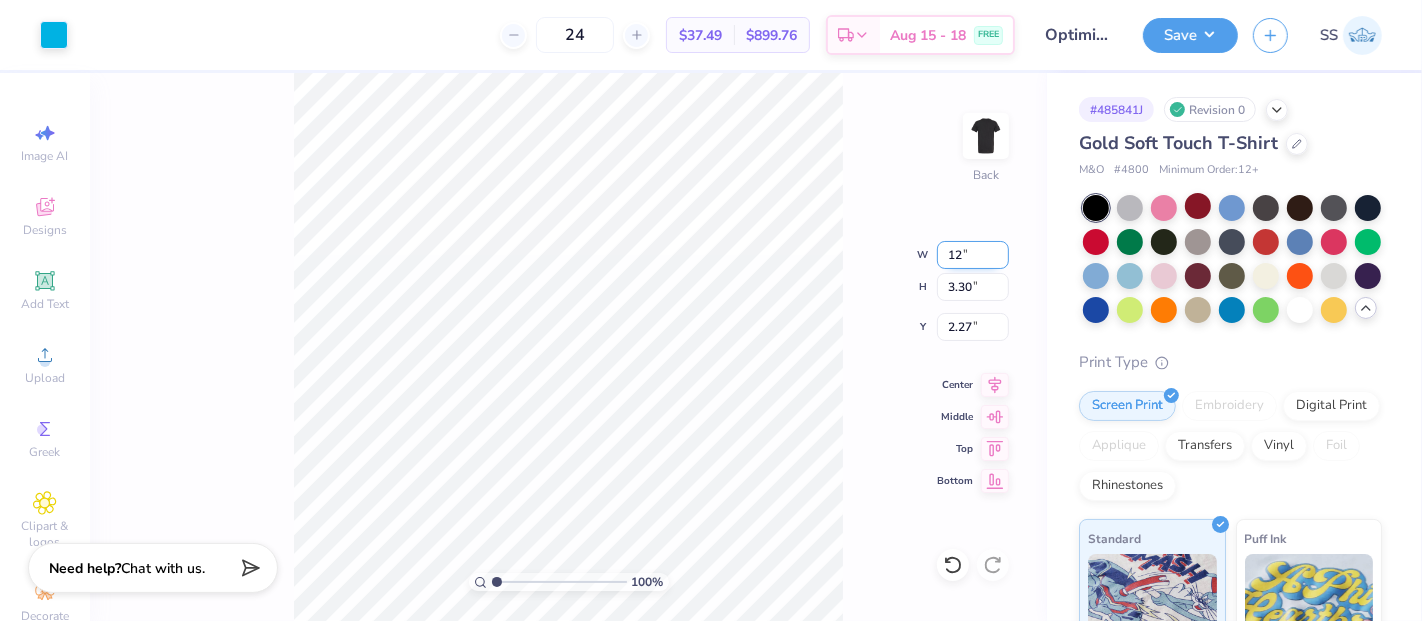 type on "1" 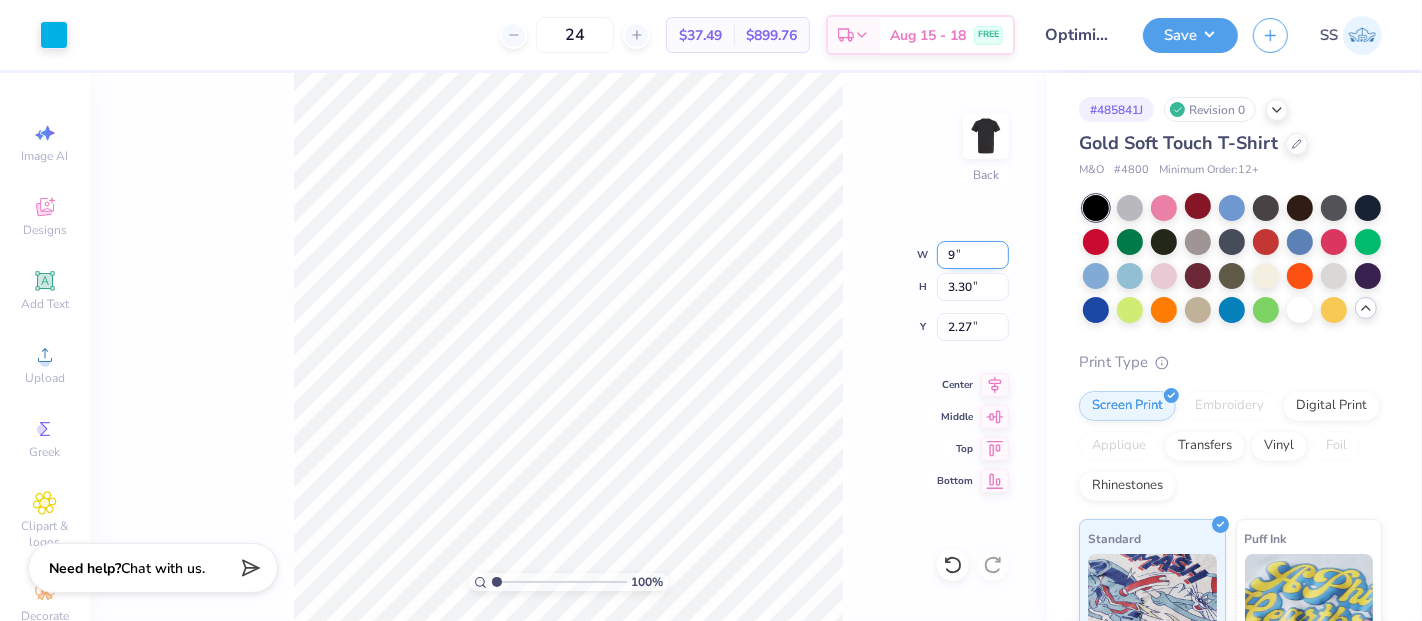 type on "9.00" 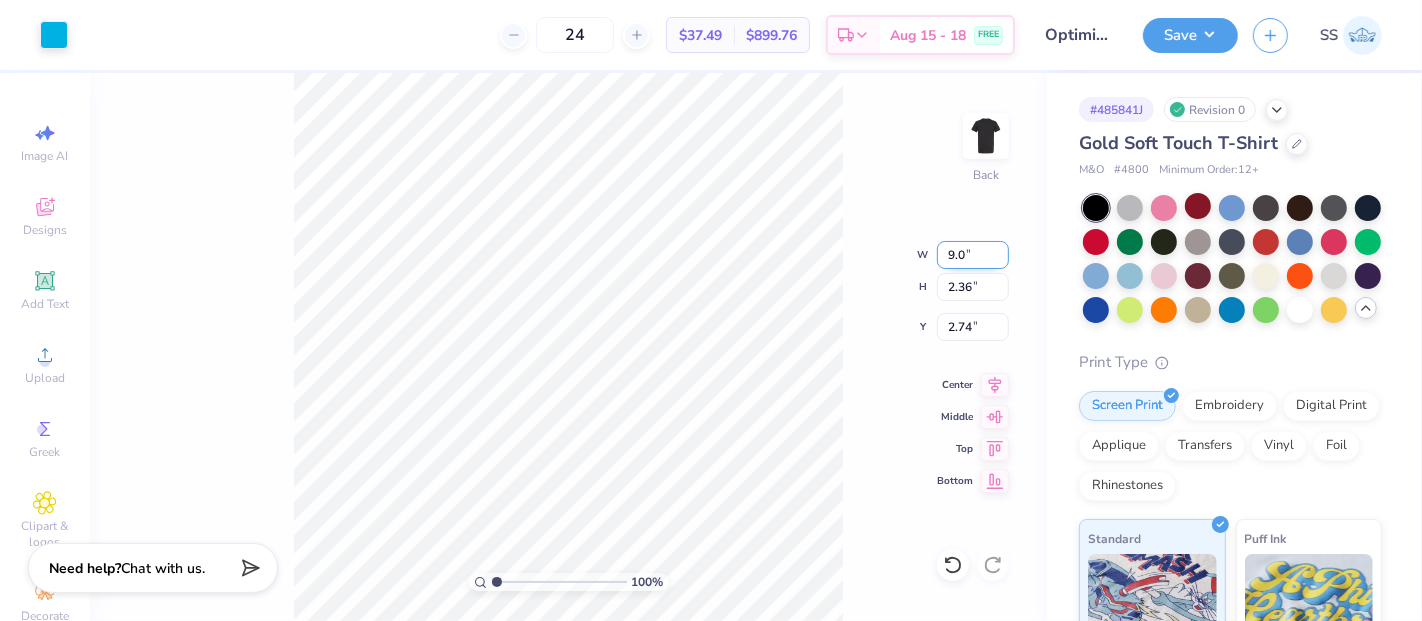 type on "9" 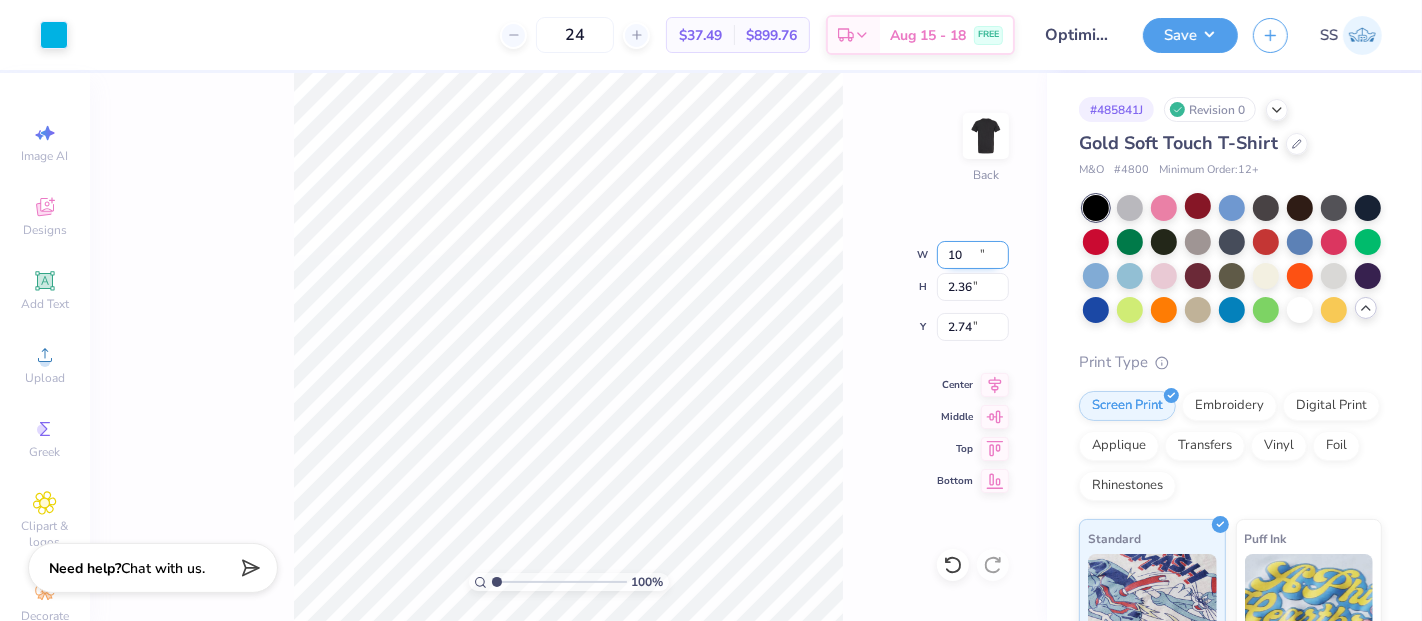 type on "10.00" 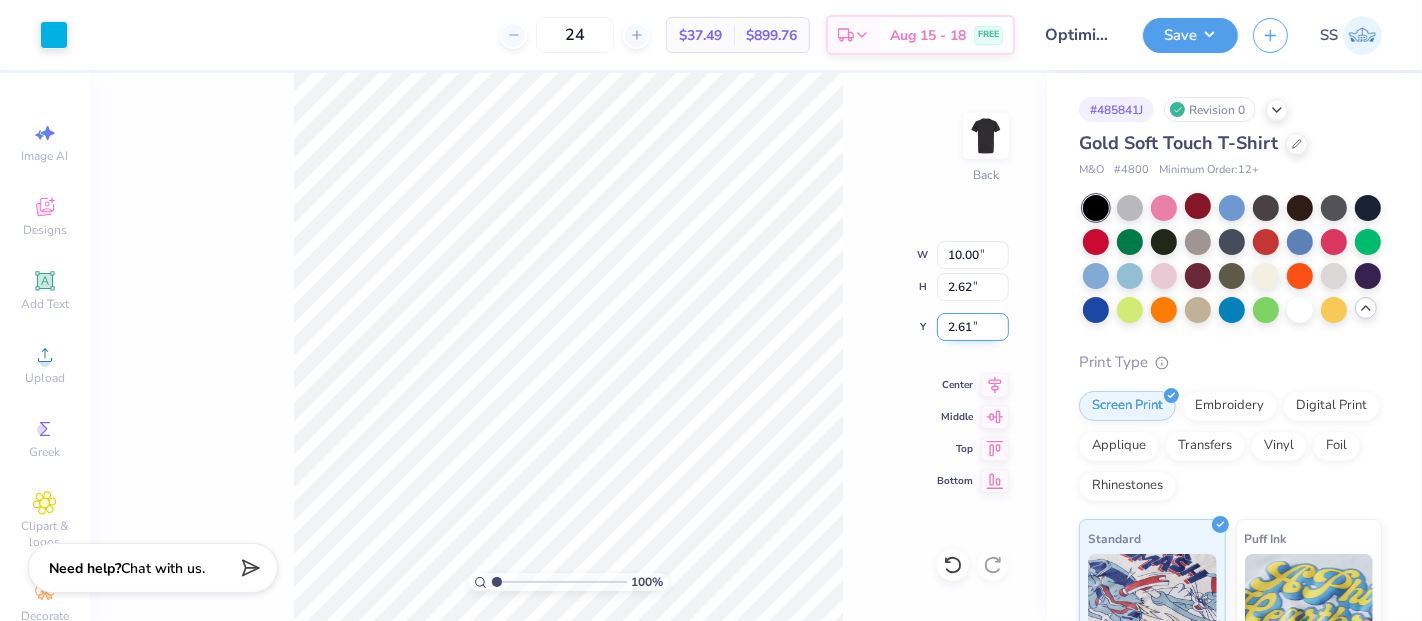 drag, startPoint x: 969, startPoint y: 327, endPoint x: 946, endPoint y: 331, distance: 23.345236 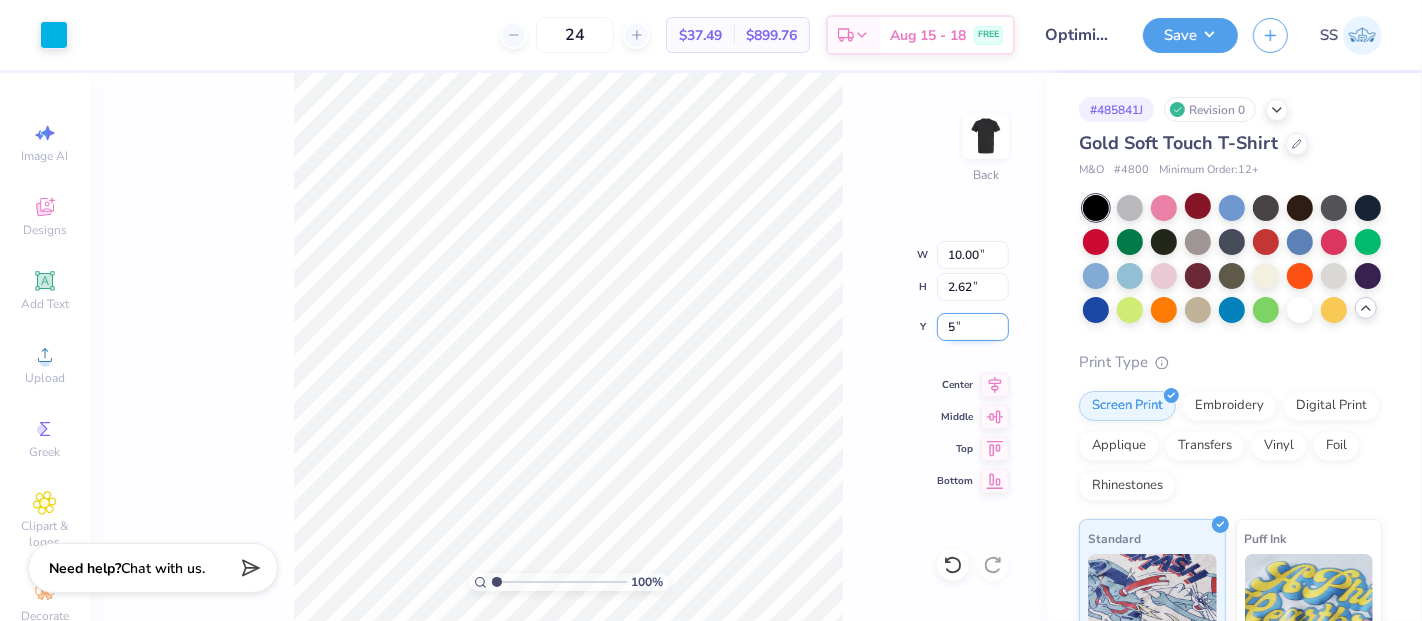 type on "5.00" 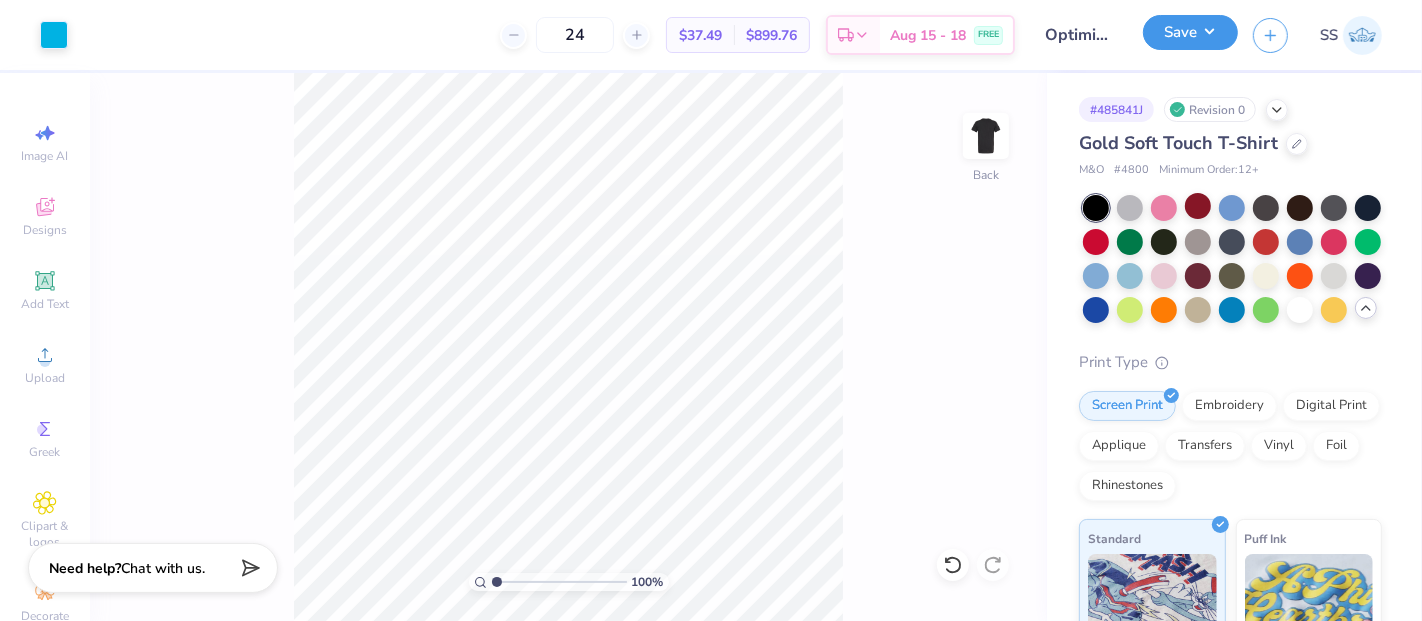 click on "Save" at bounding box center (1190, 32) 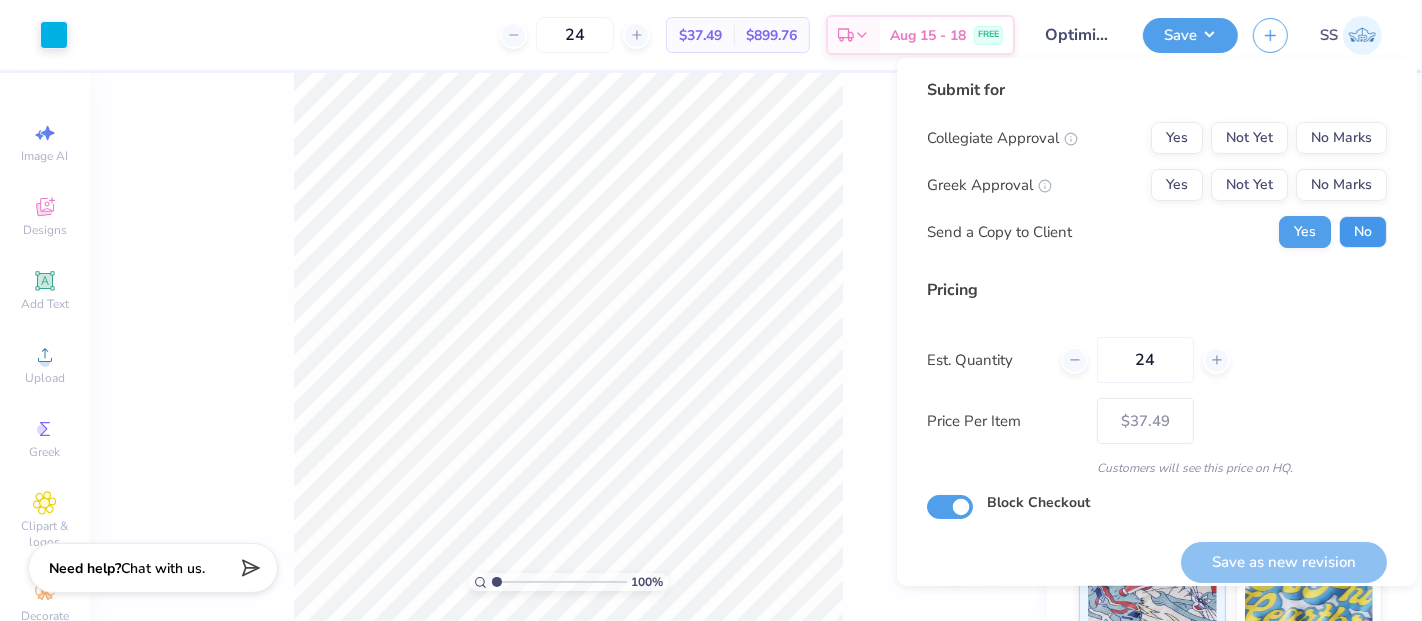 click on "No" at bounding box center [1363, 232] 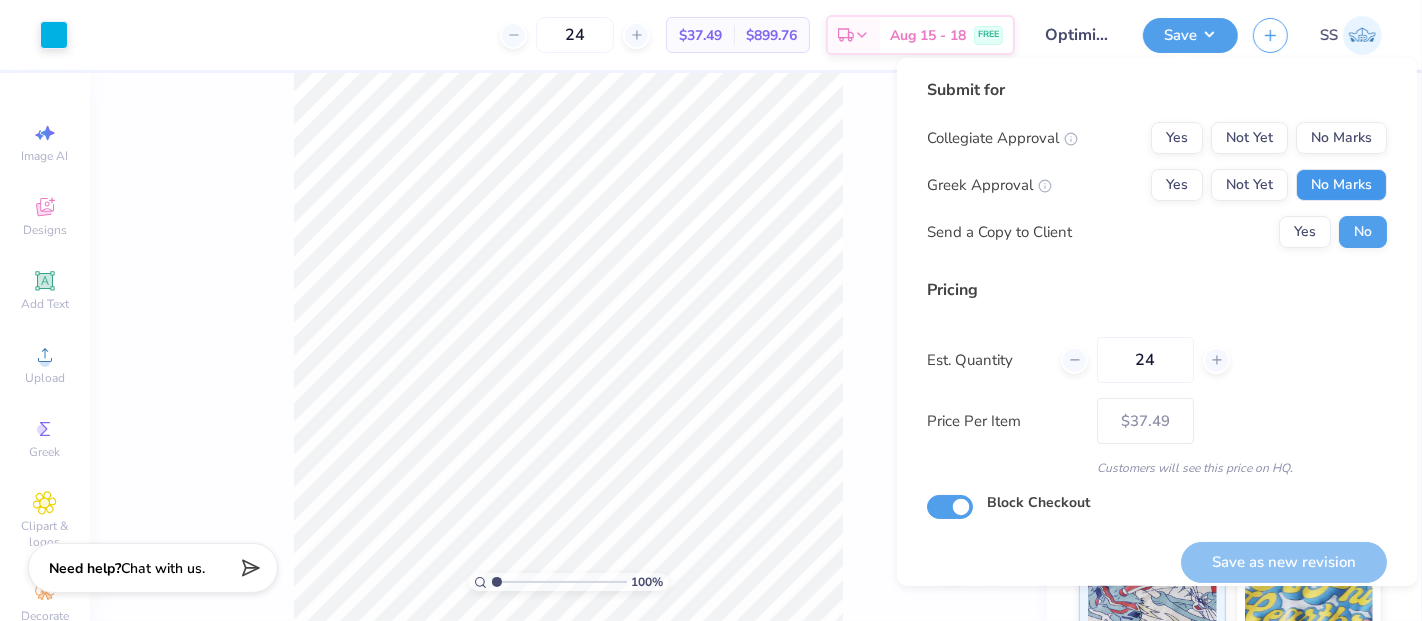 click on "No Marks" at bounding box center (1341, 185) 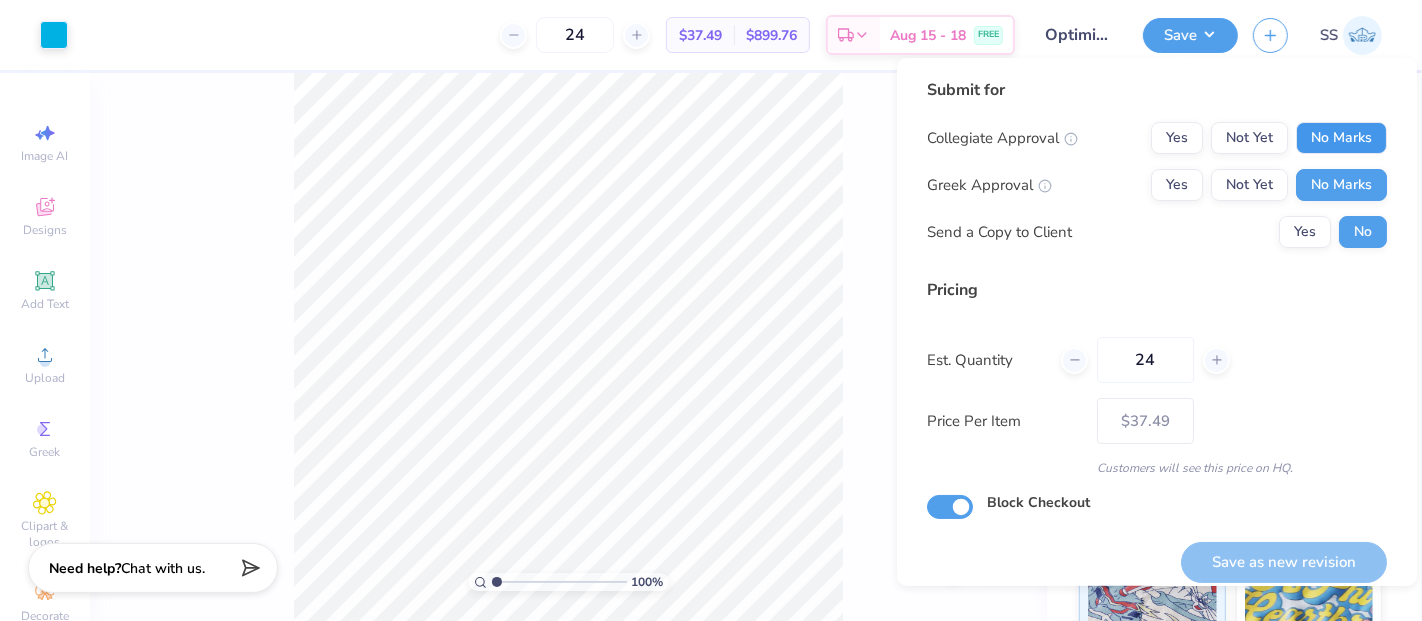click on "No Marks" at bounding box center [1341, 138] 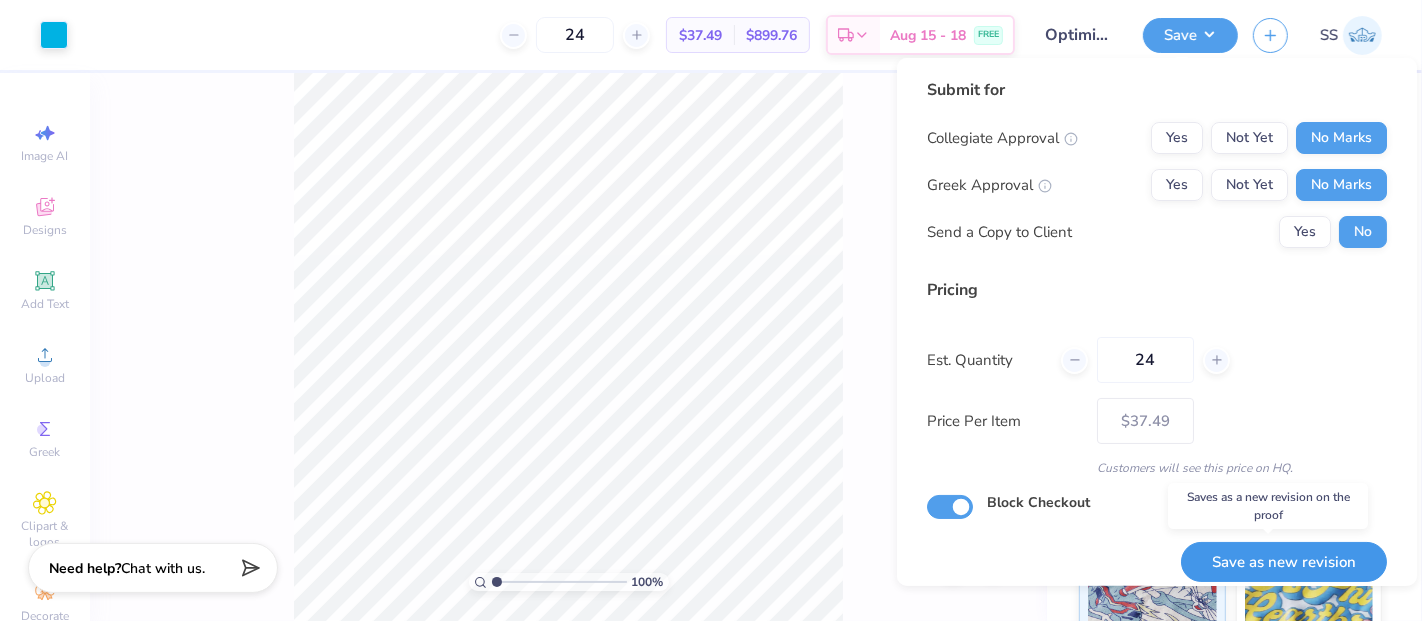 click on "Save as new revision" at bounding box center [1284, 562] 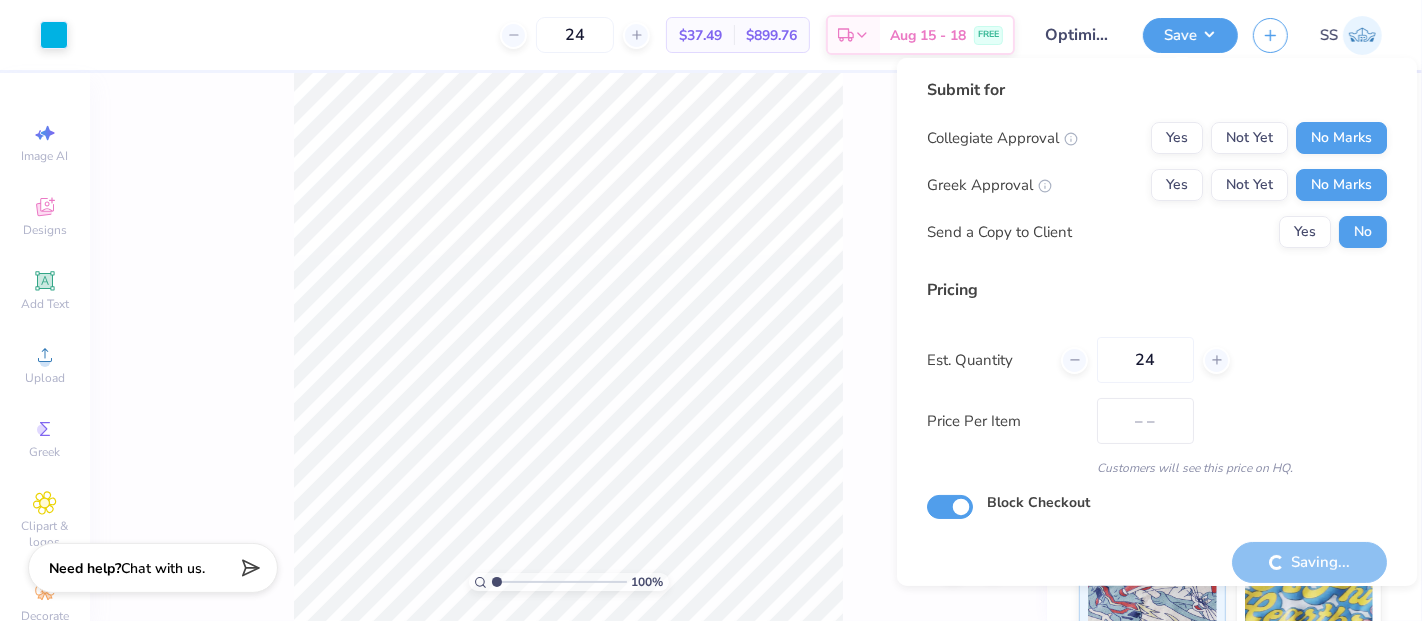 type on "$37.49" 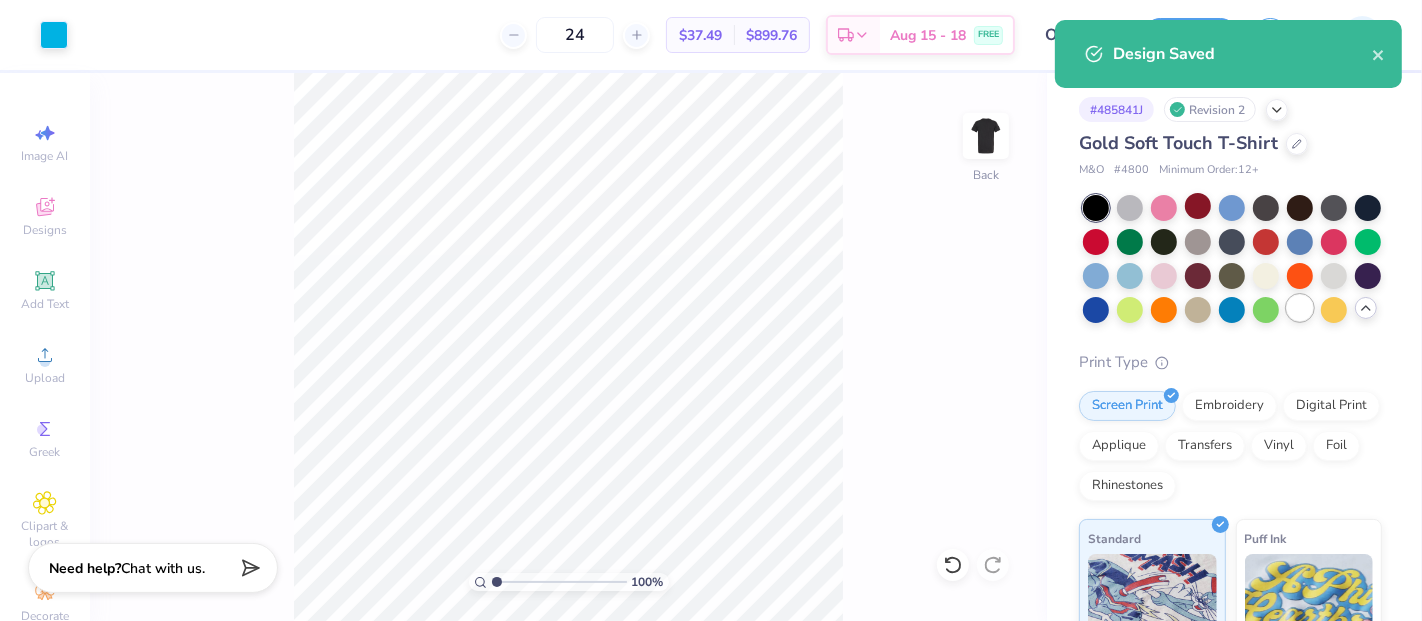 click at bounding box center (1300, 308) 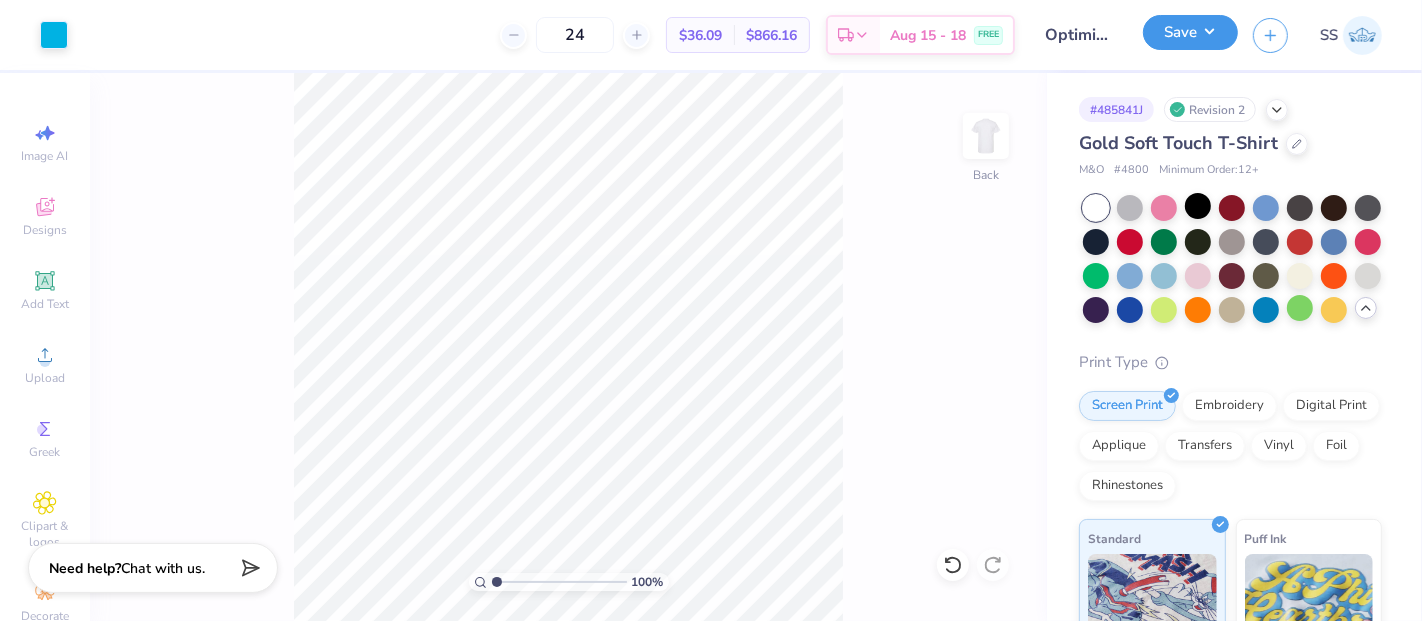 click on "Save" at bounding box center (1190, 32) 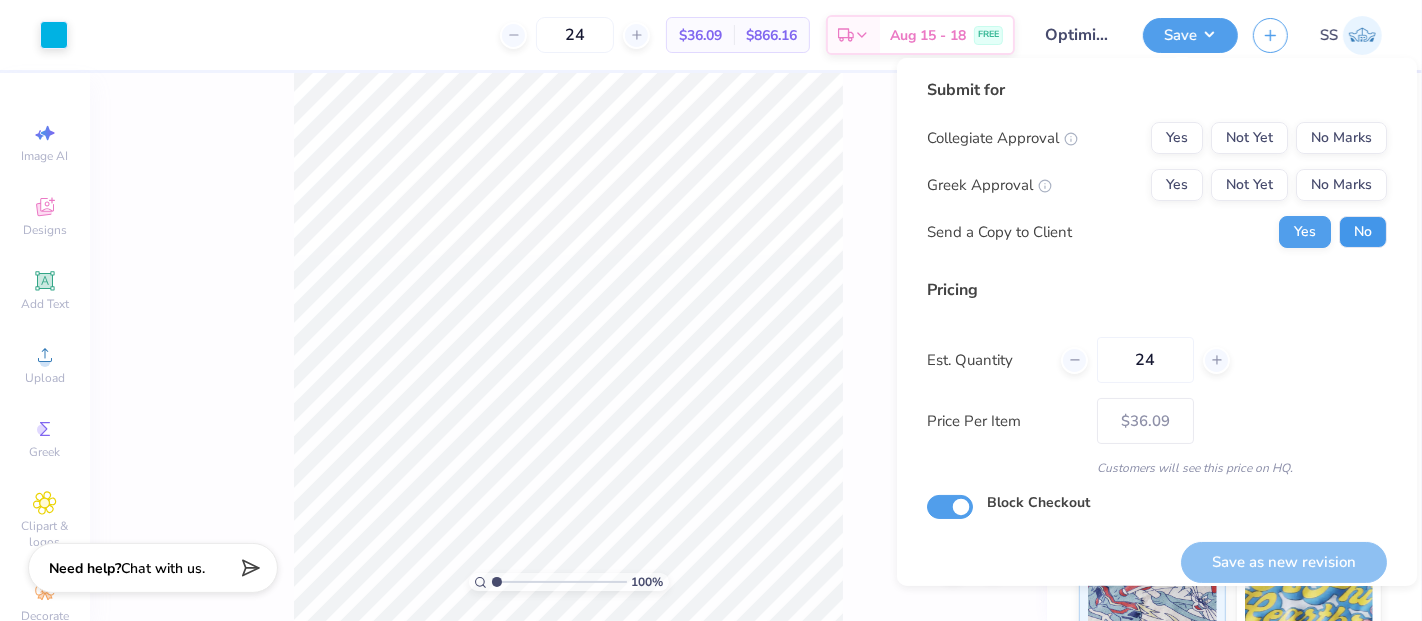 click on "No" at bounding box center [1363, 232] 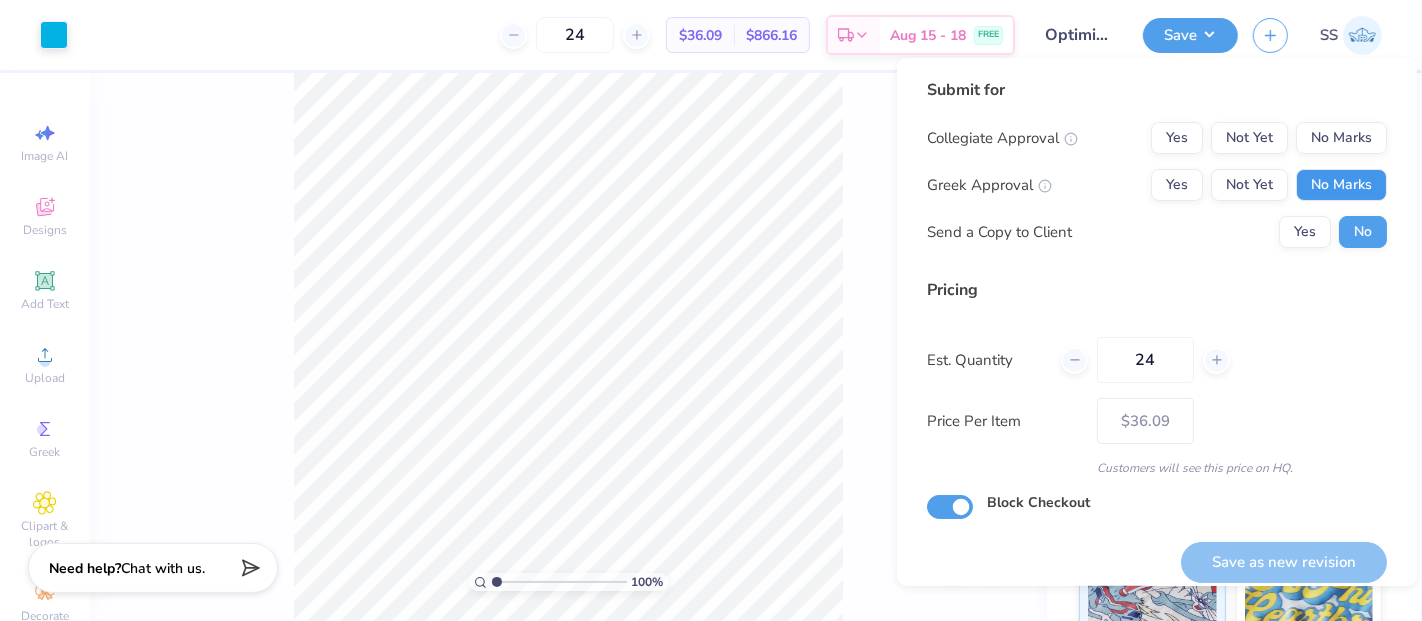 click on "No Marks" at bounding box center [1341, 185] 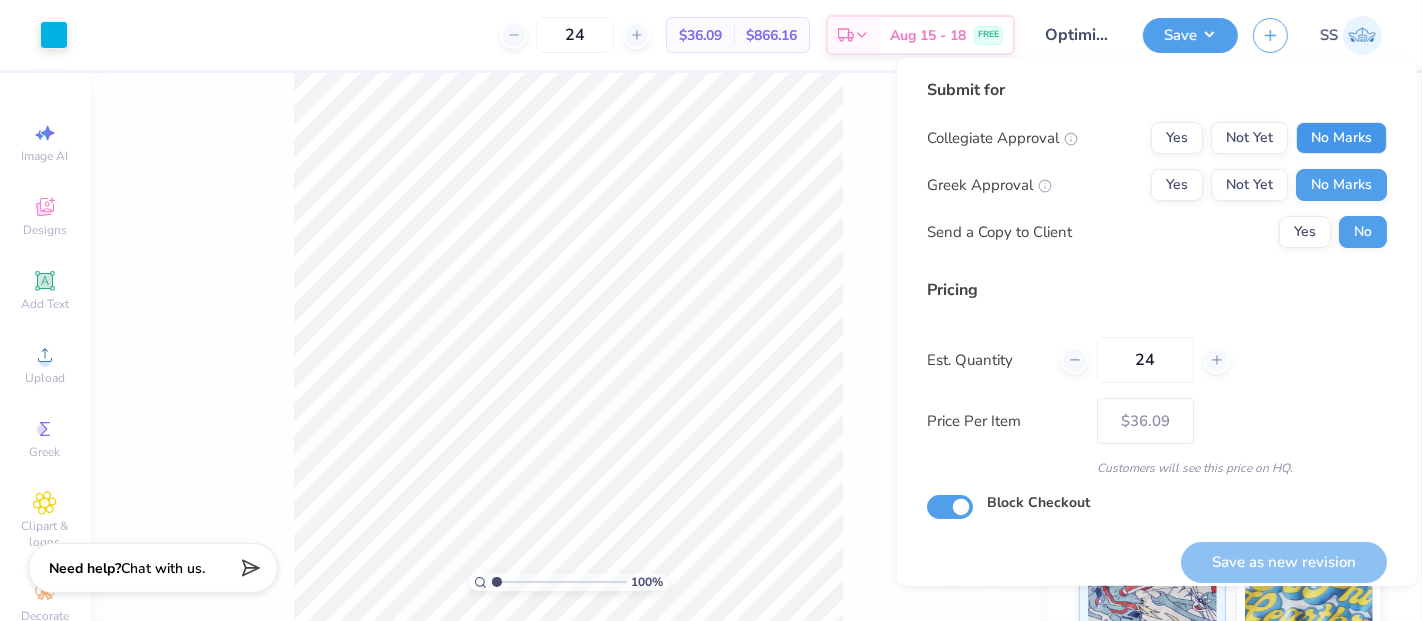click on "No Marks" at bounding box center (1341, 138) 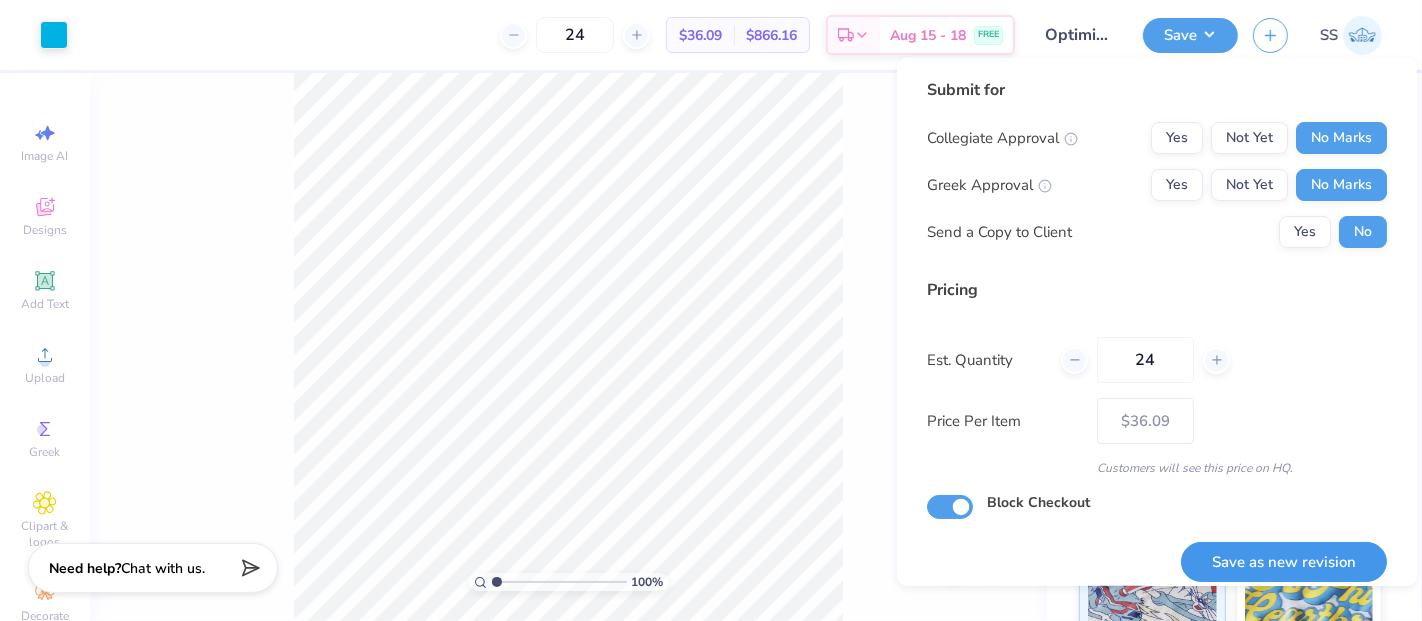 click on "Save as new revision" at bounding box center (1284, 562) 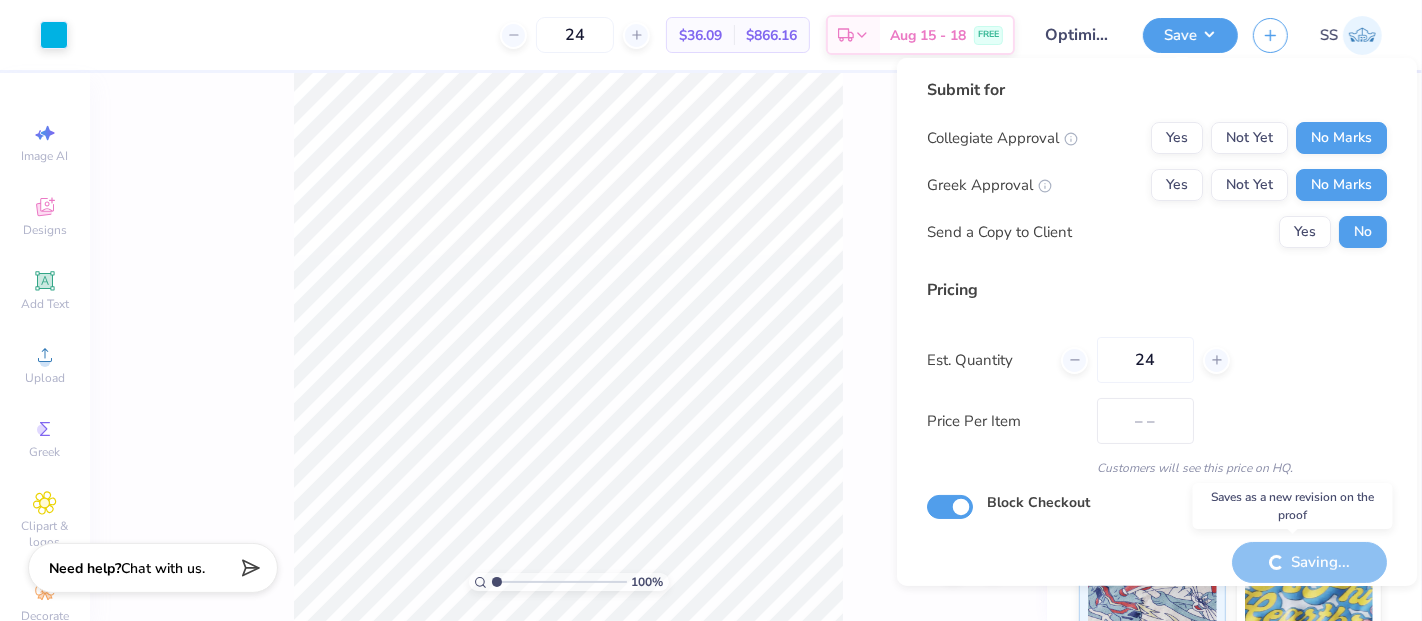 type on "$36.09" 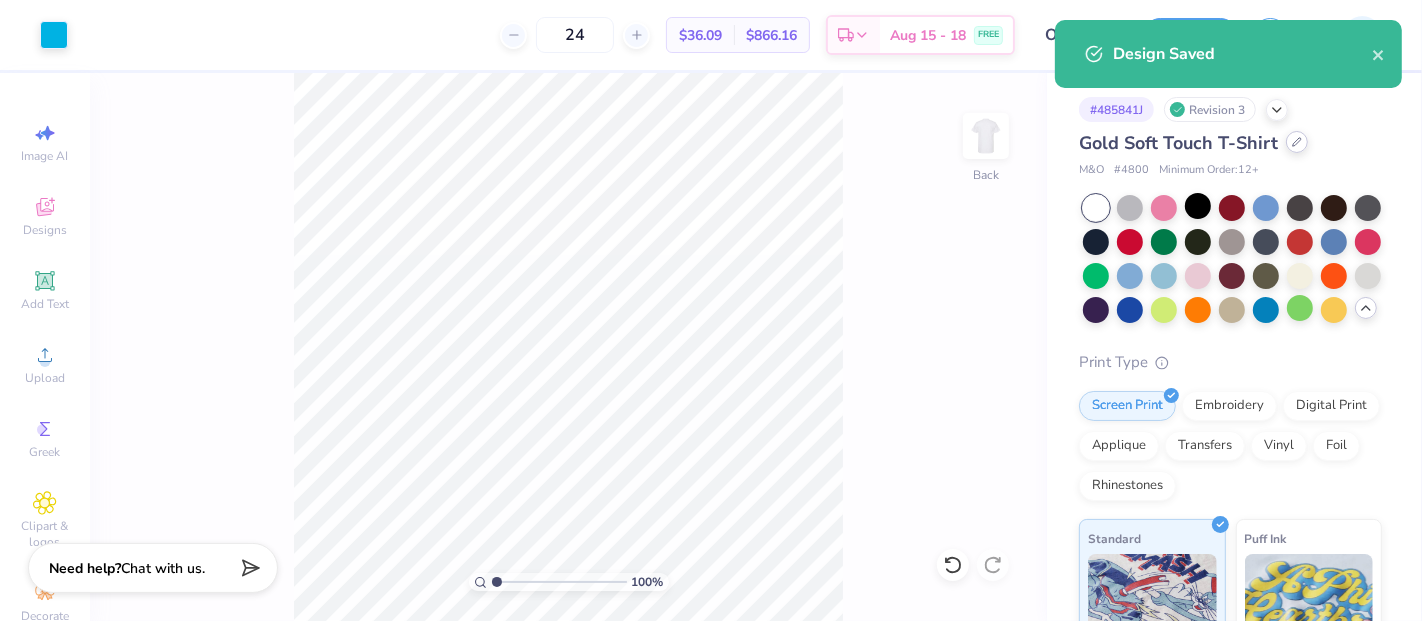 click 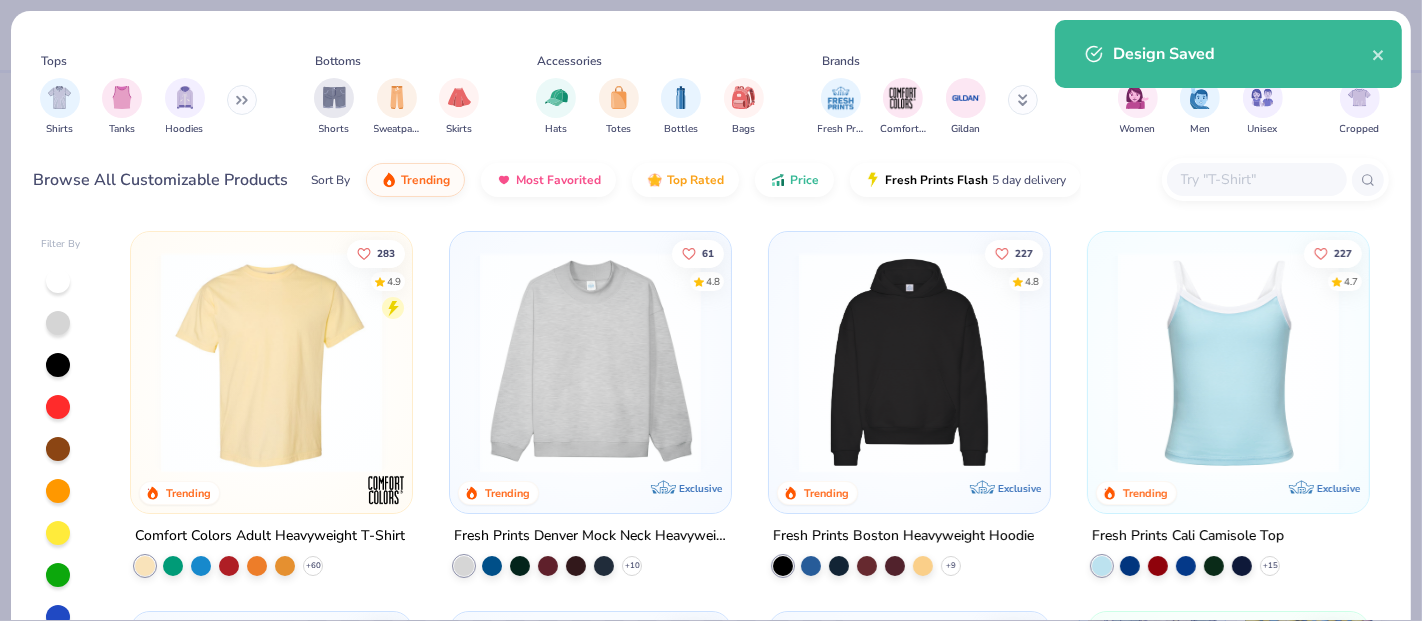 click at bounding box center [1256, 179] 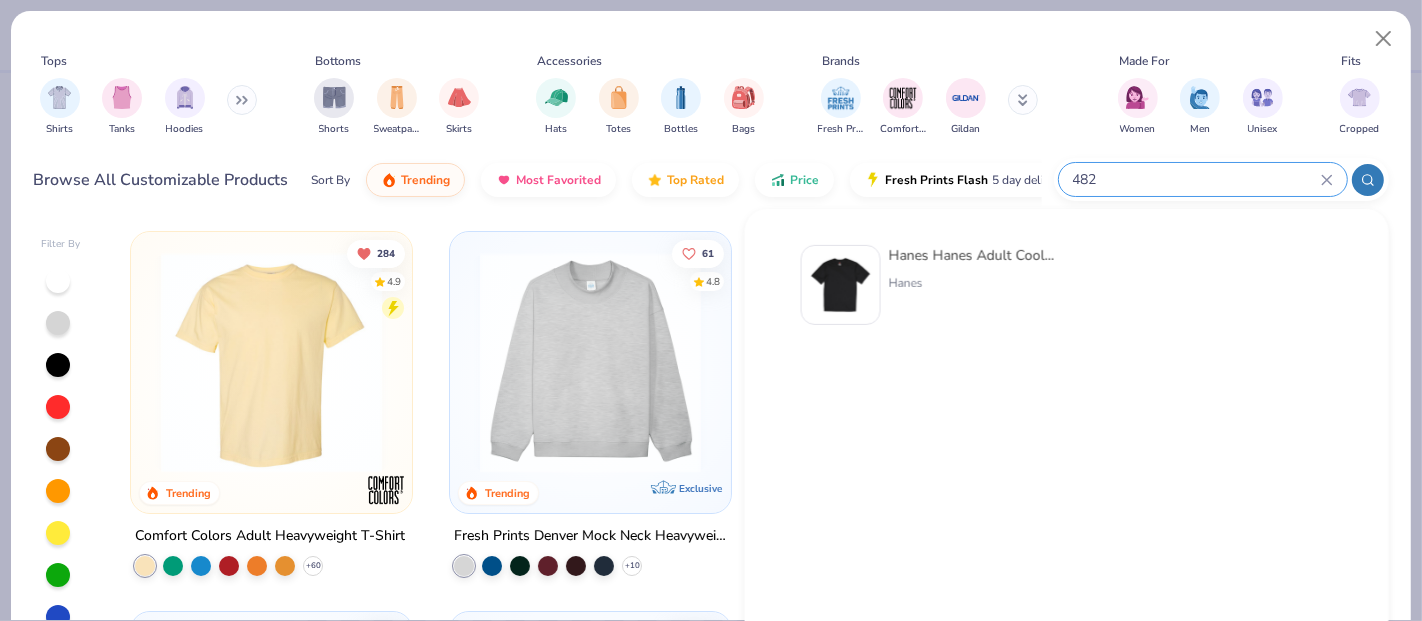type on "4820" 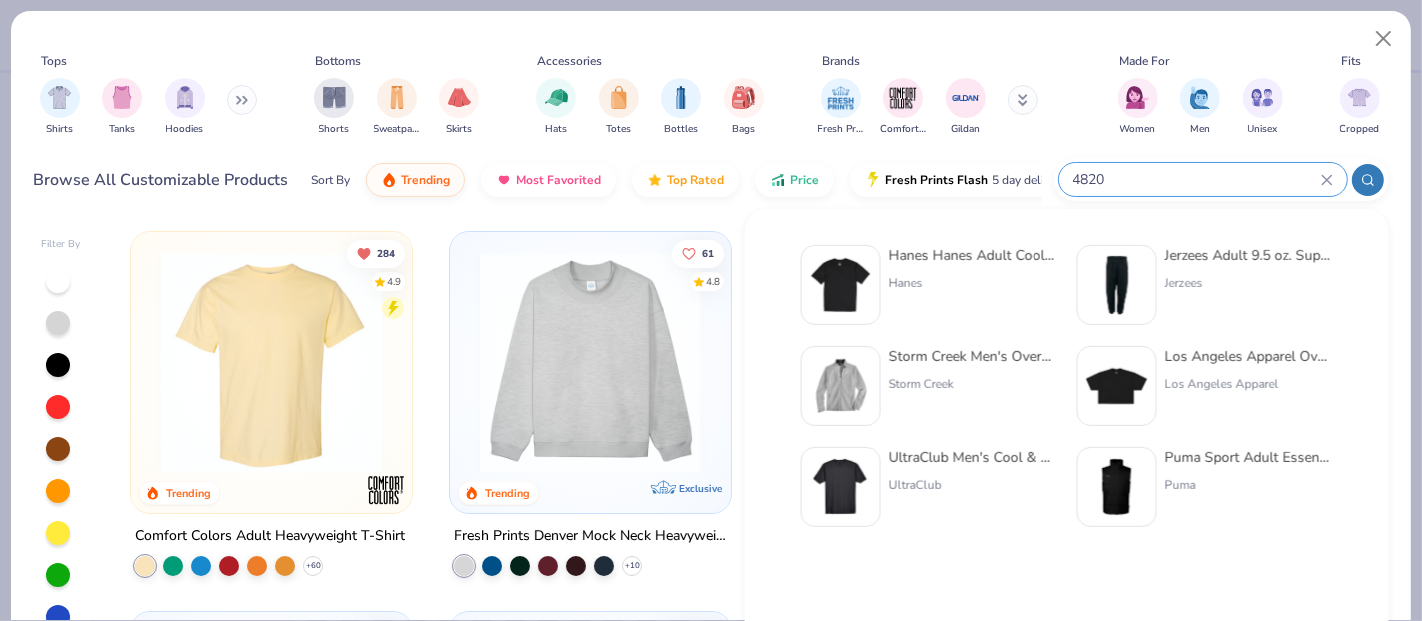 click 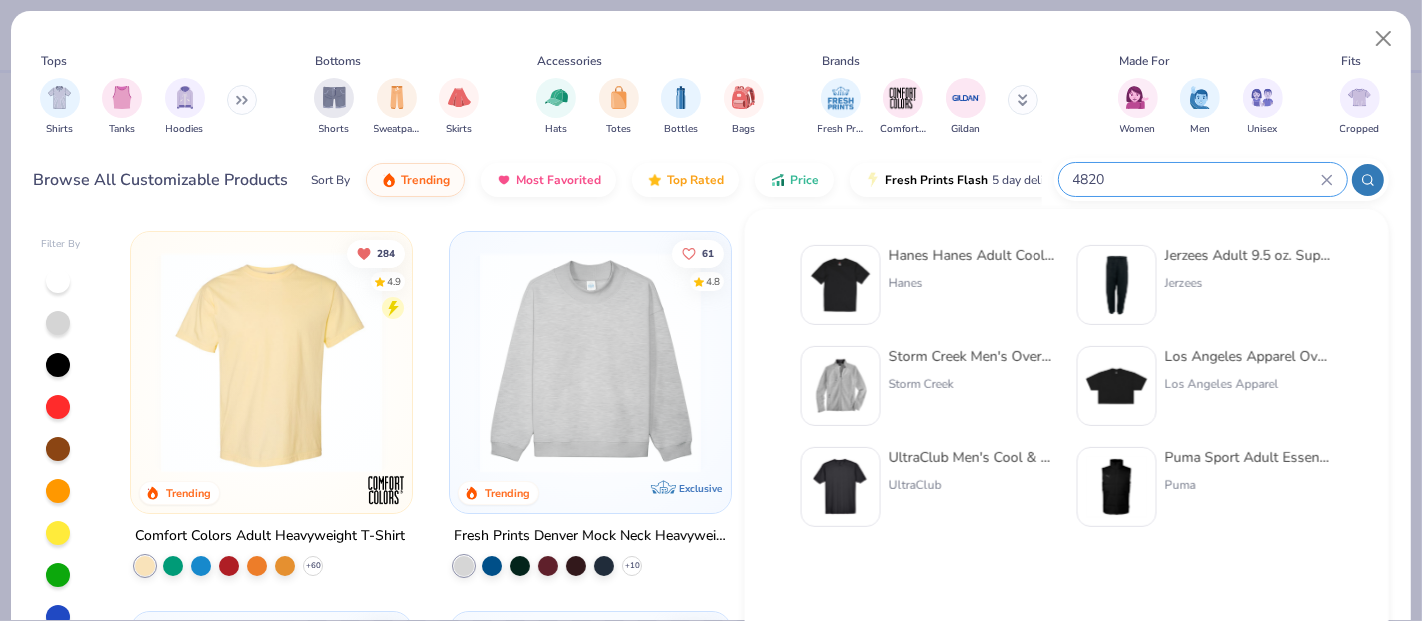 type 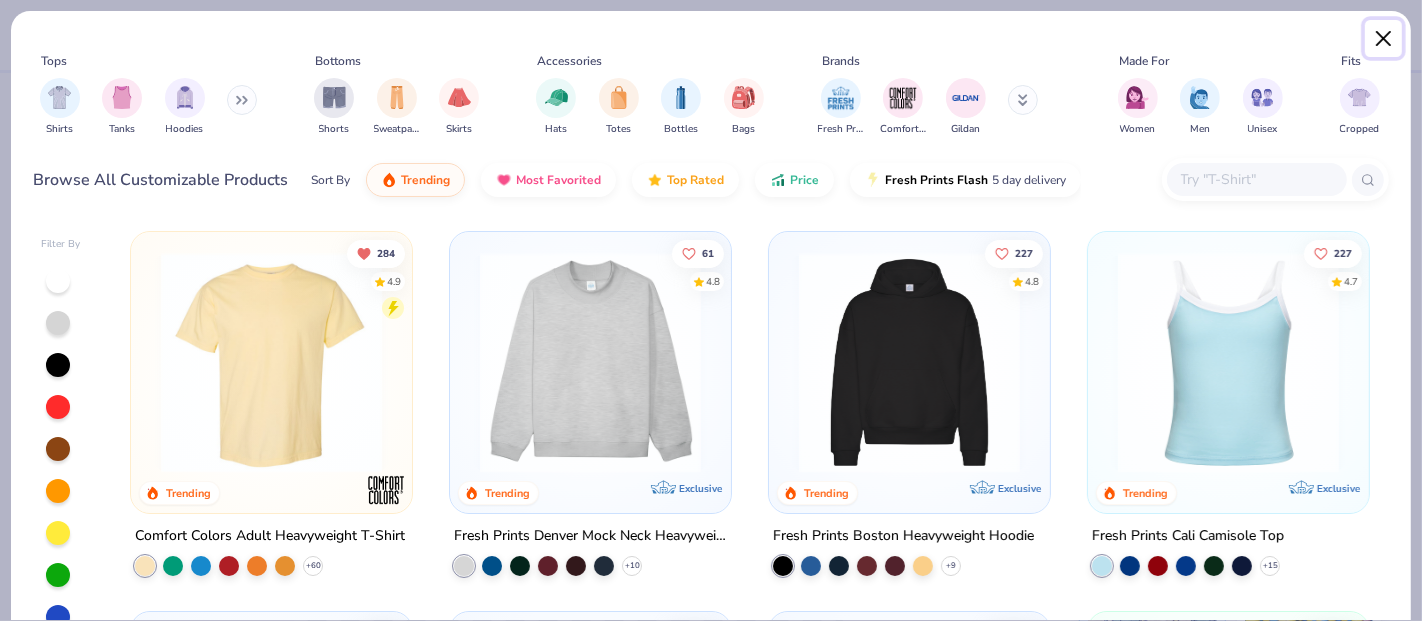 click at bounding box center [1384, 39] 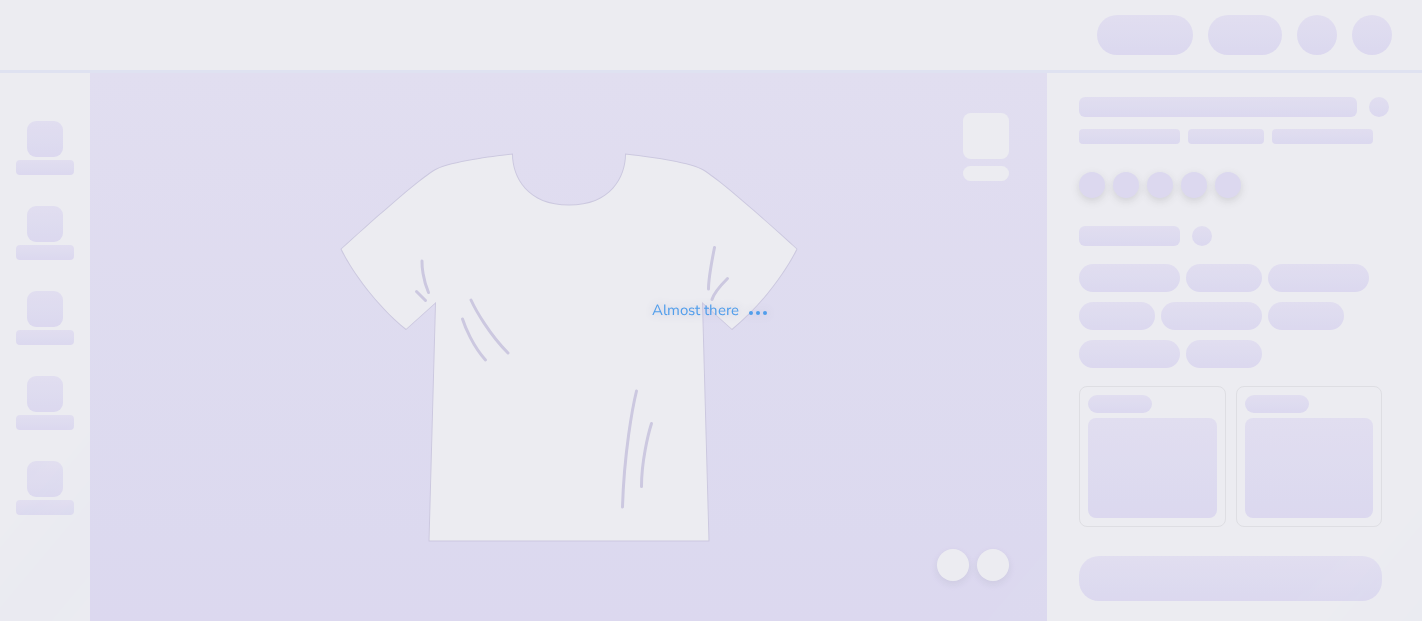 scroll, scrollTop: 0, scrollLeft: 0, axis: both 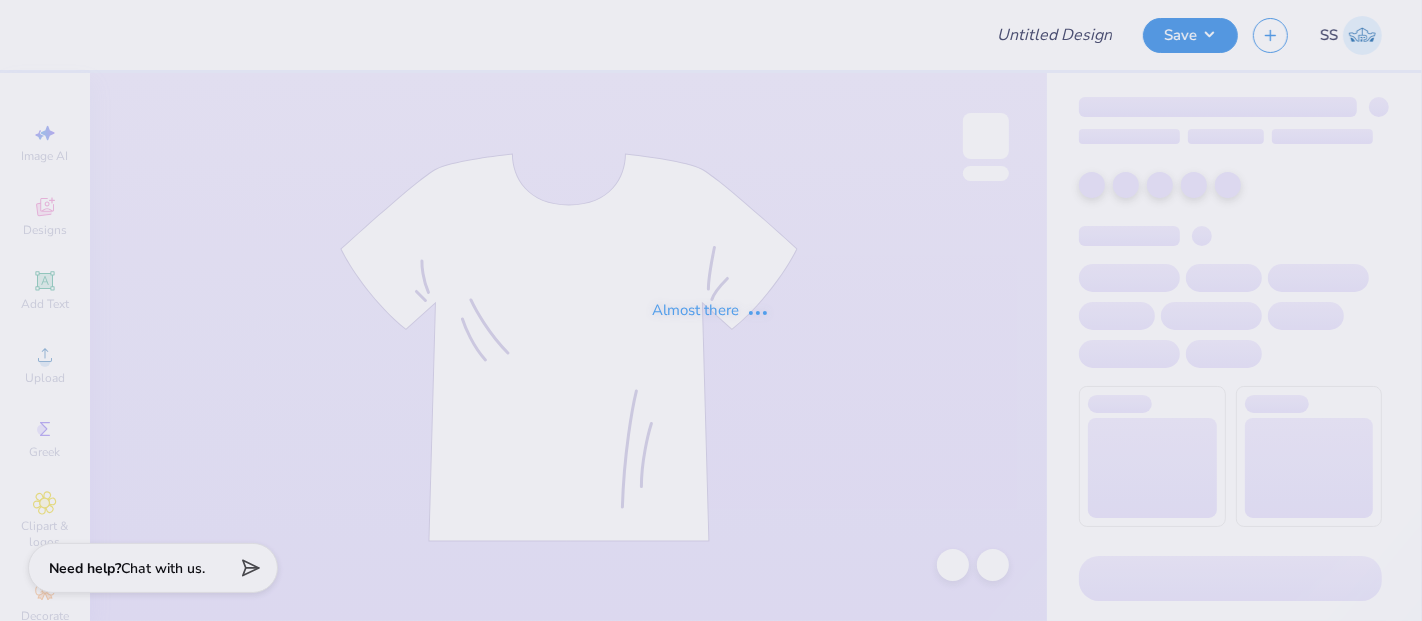 type on "Optimize: Delta Apparel" 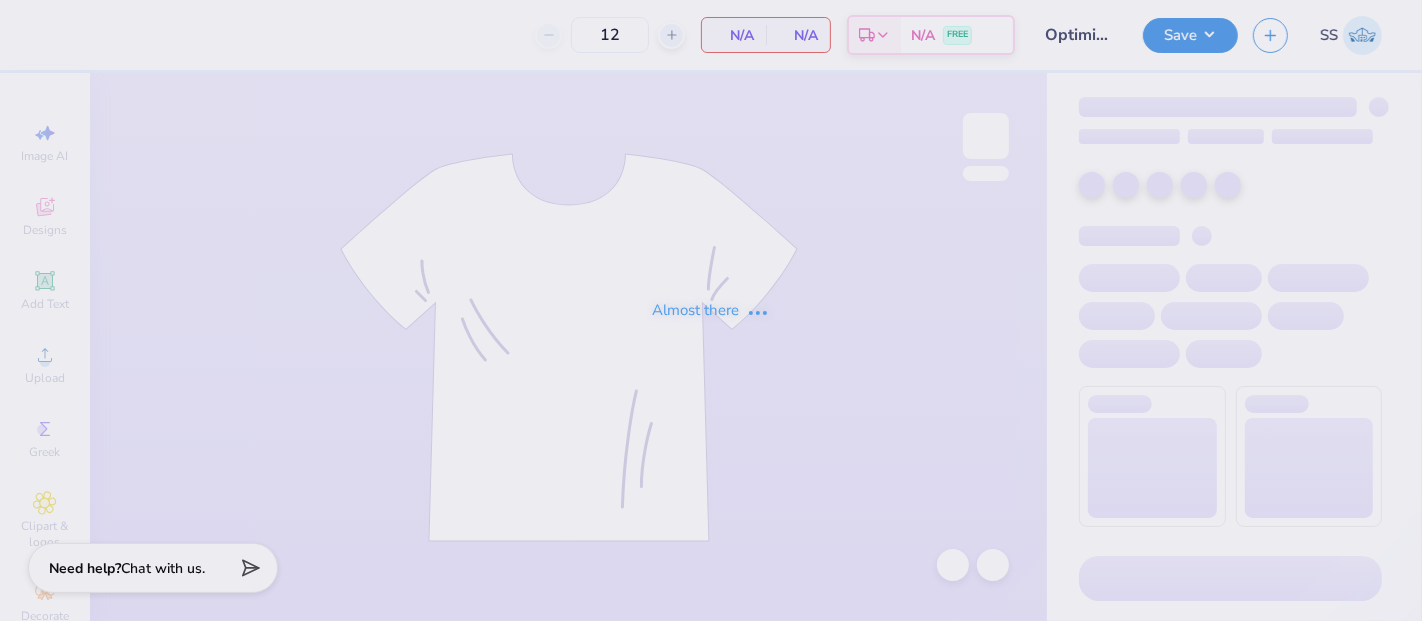 type on "24" 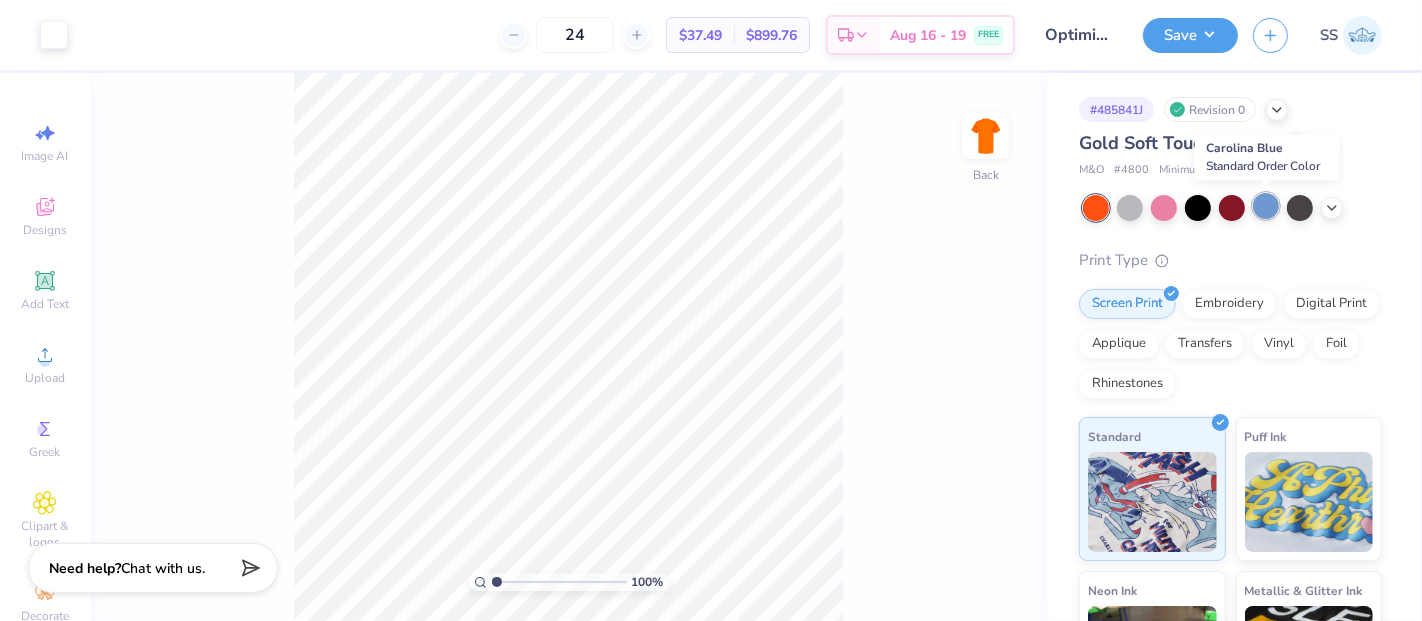 click at bounding box center (1266, 206) 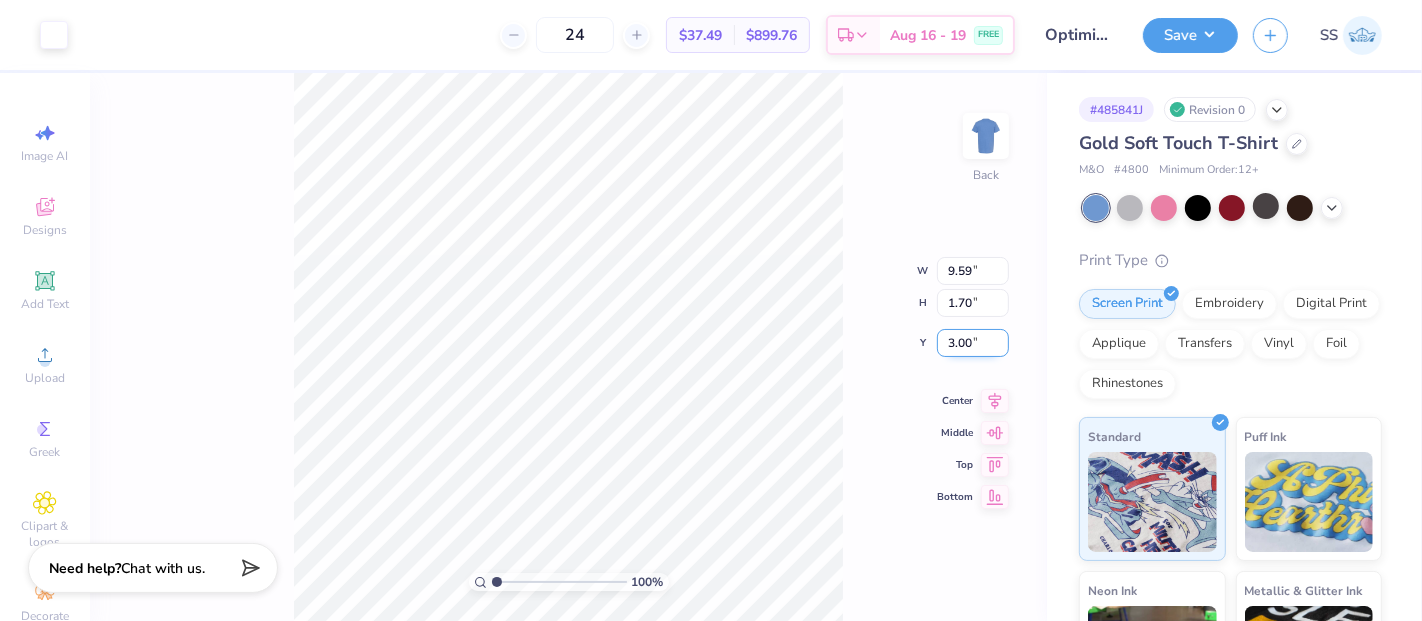 click on "3.00" at bounding box center (973, 343) 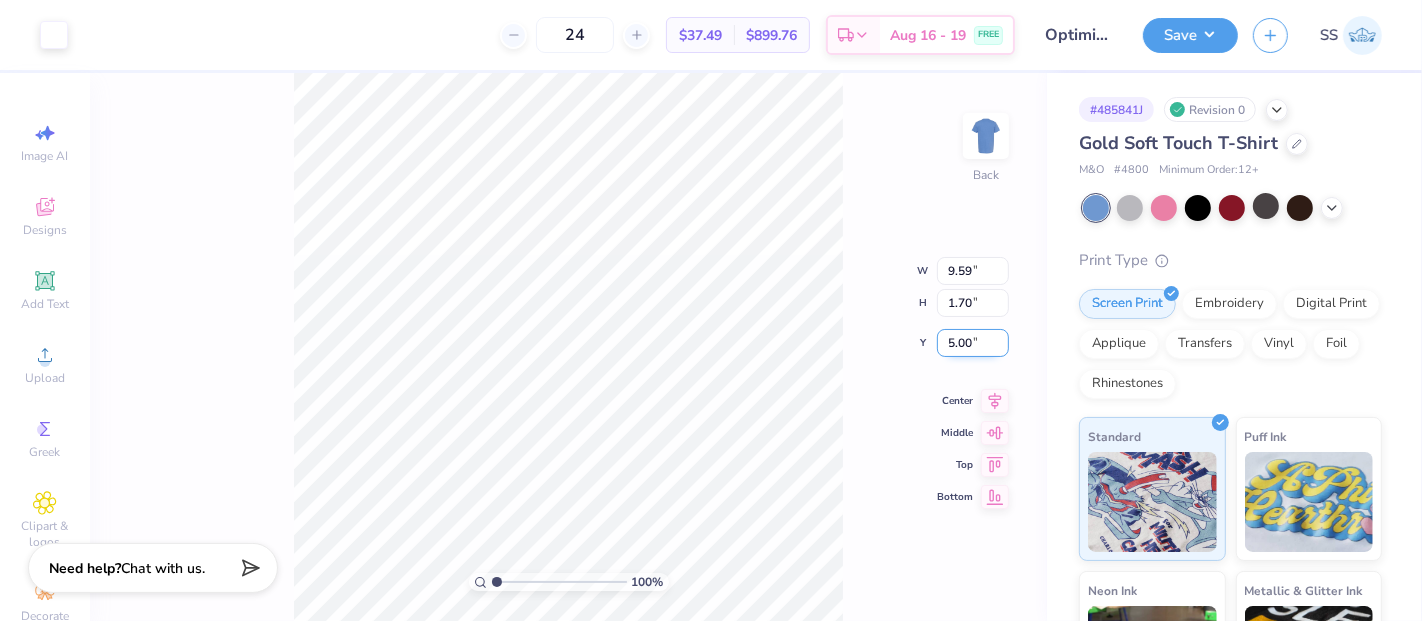 type on "5.00" 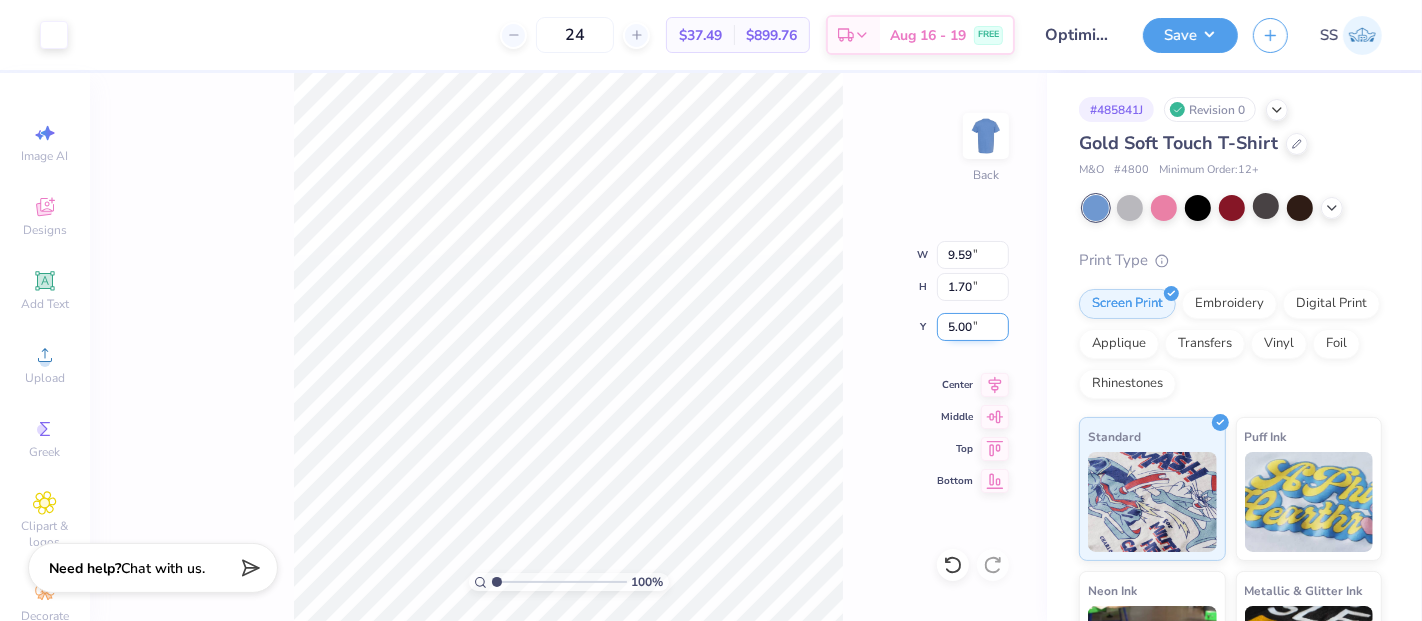 click on "5.00" at bounding box center (973, 327) 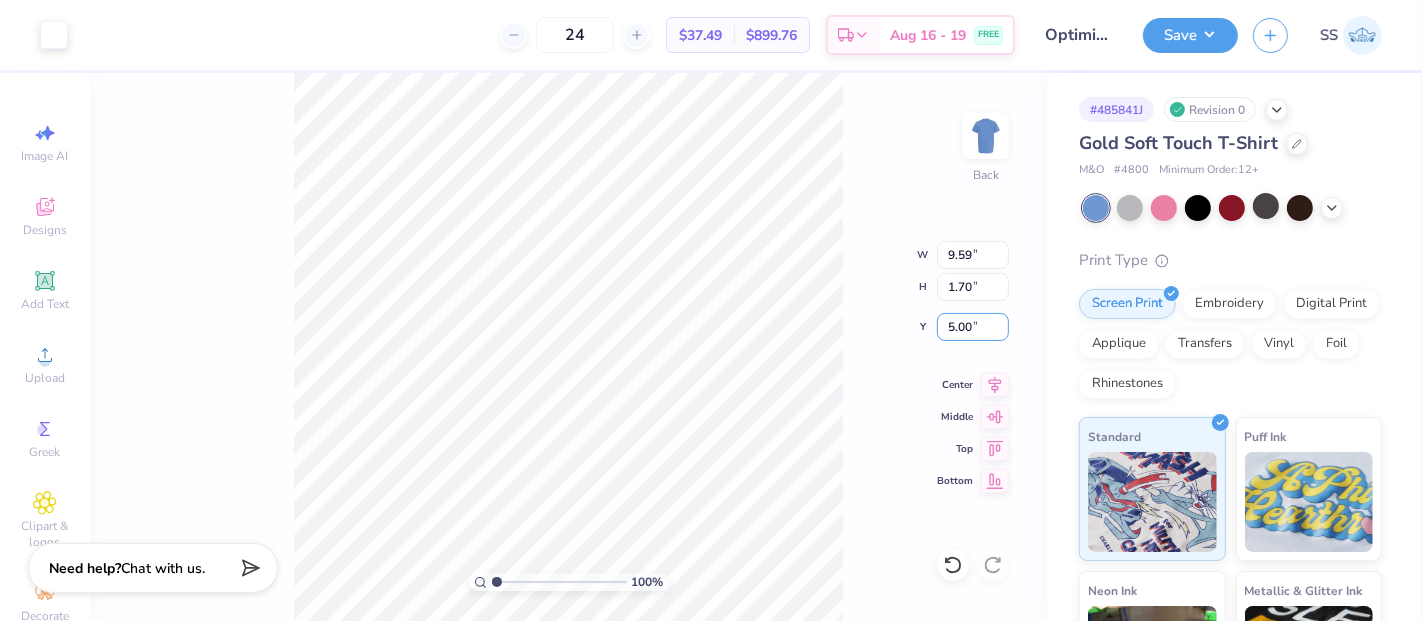 type on "5.00" 